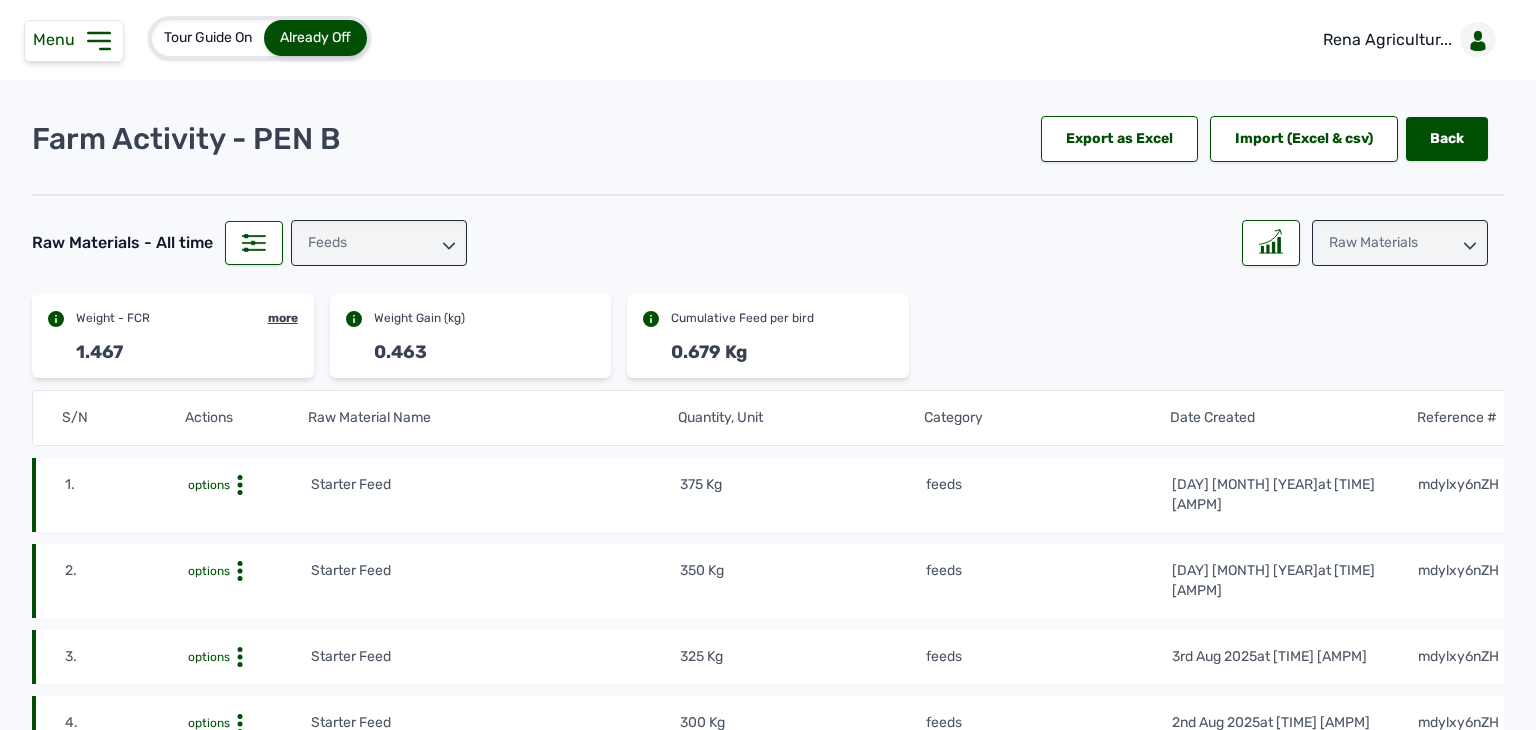 scroll, scrollTop: 0, scrollLeft: 0, axis: both 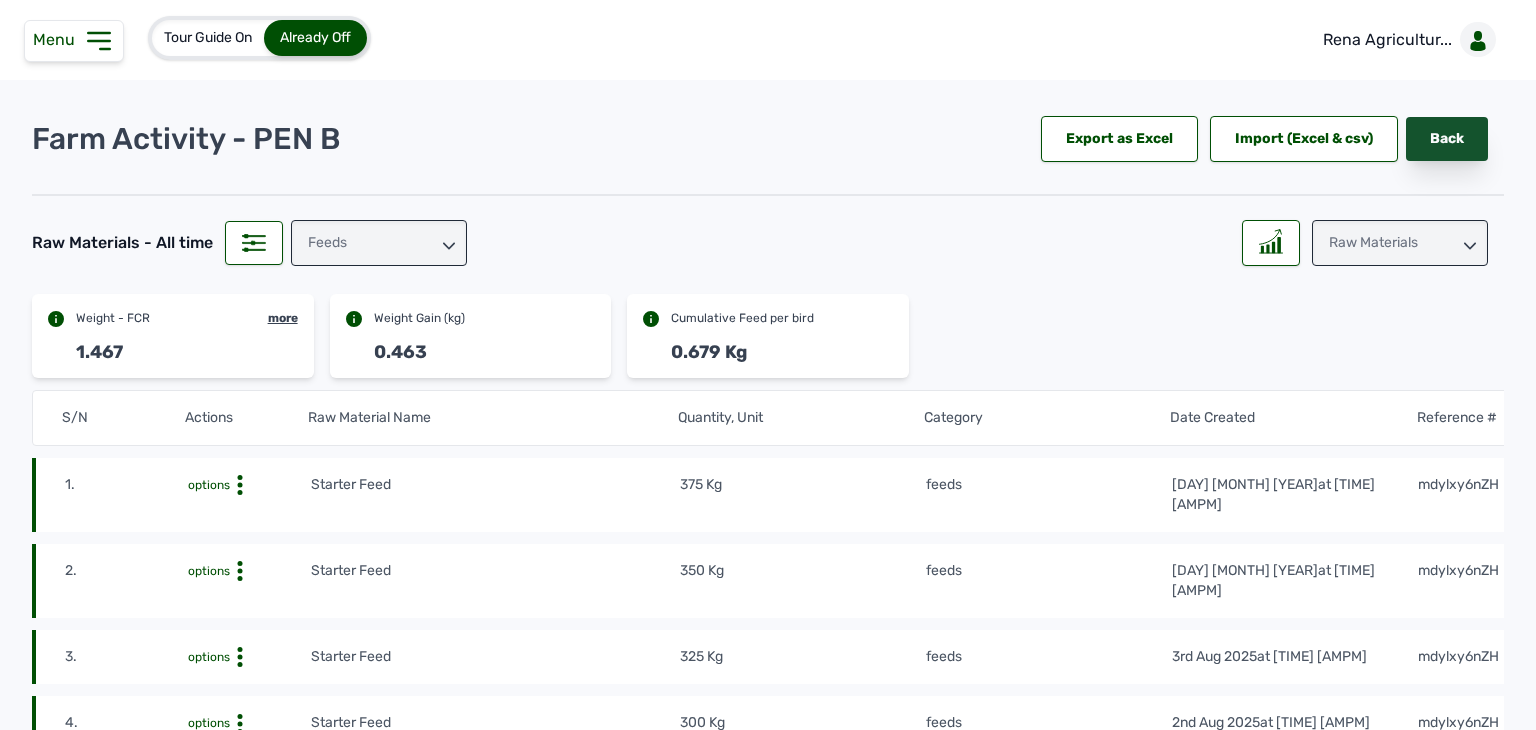 click on "Back" at bounding box center (1447, 139) 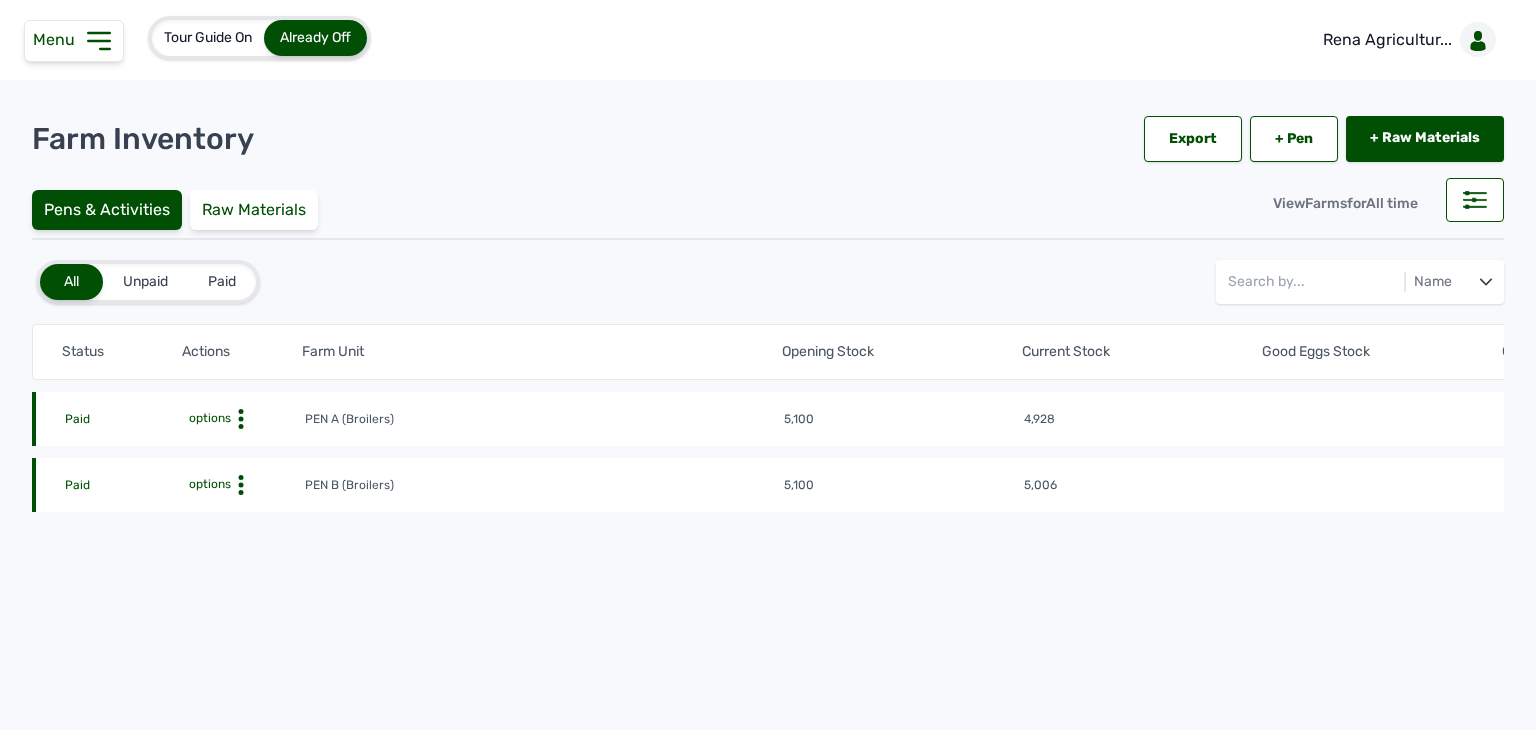 click on "options" at bounding box center (208, 418) 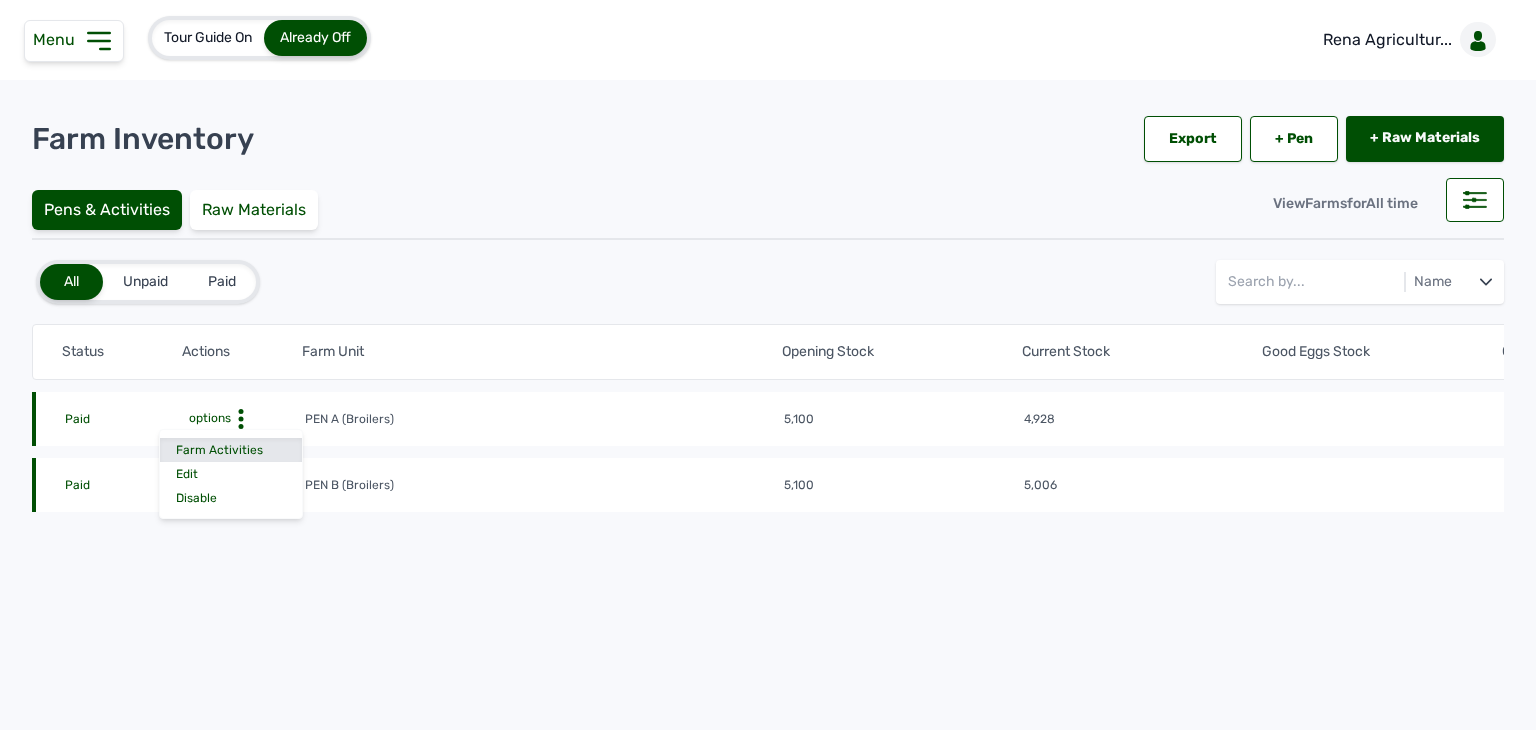 click on "Farm Activities" at bounding box center (231, 450) 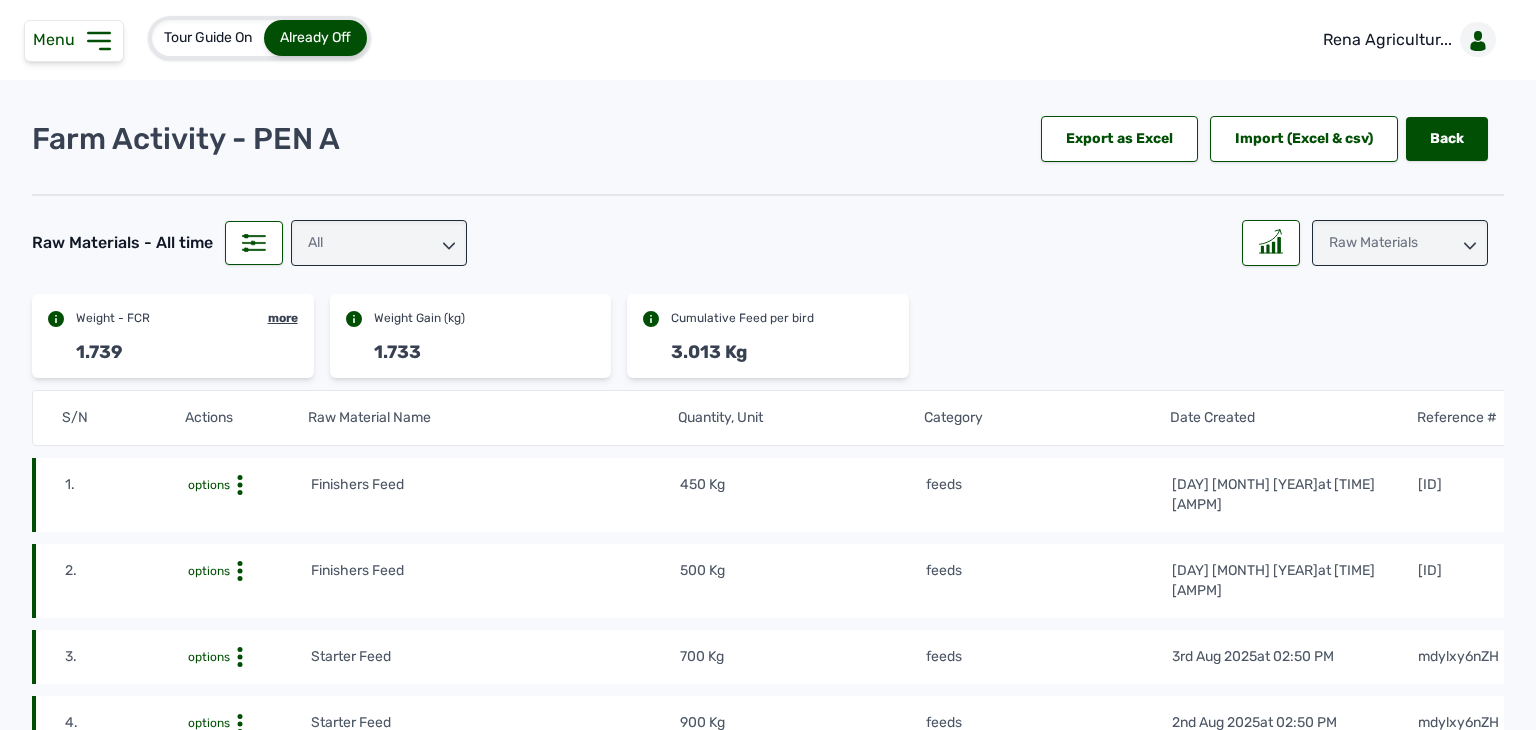 click on "All" at bounding box center [379, 243] 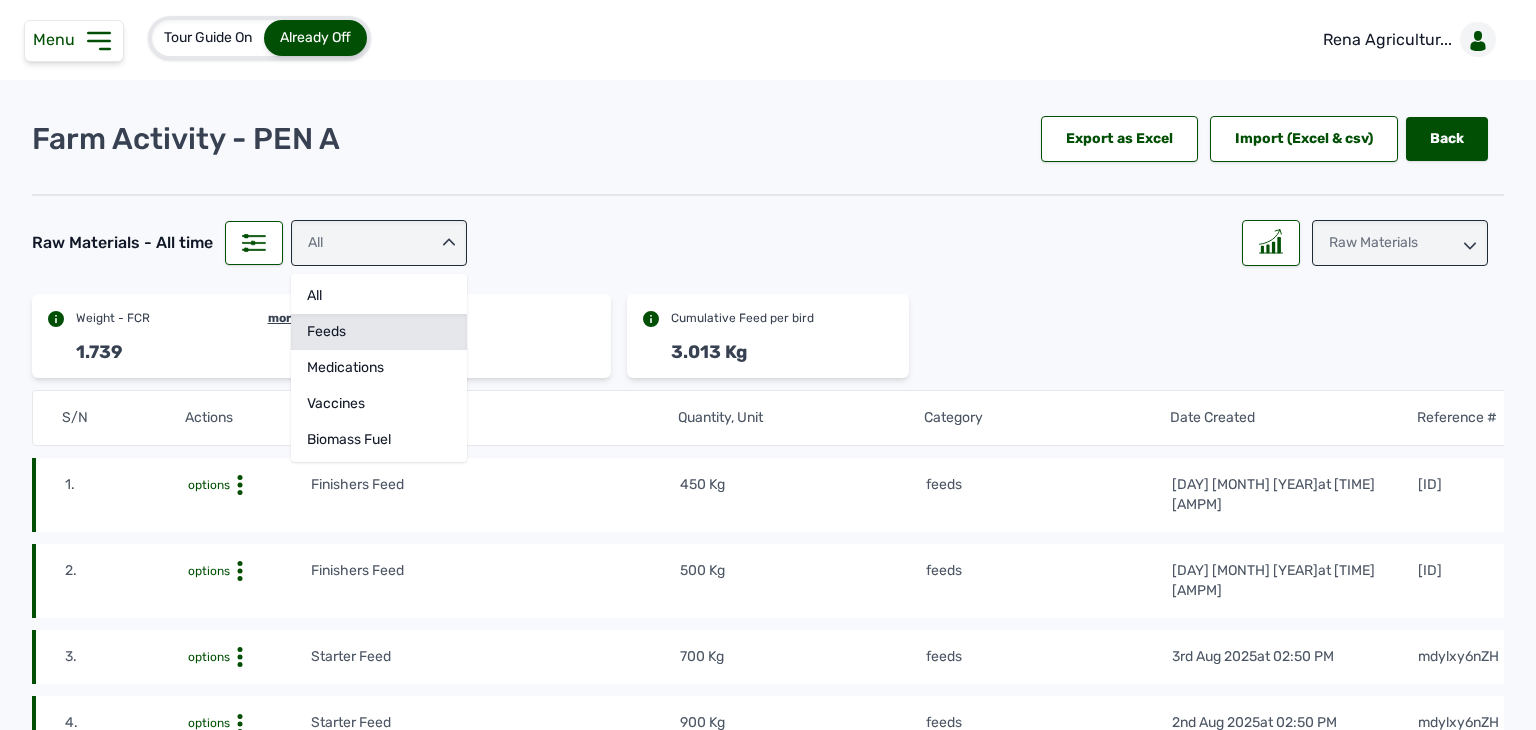 click on "feeds" 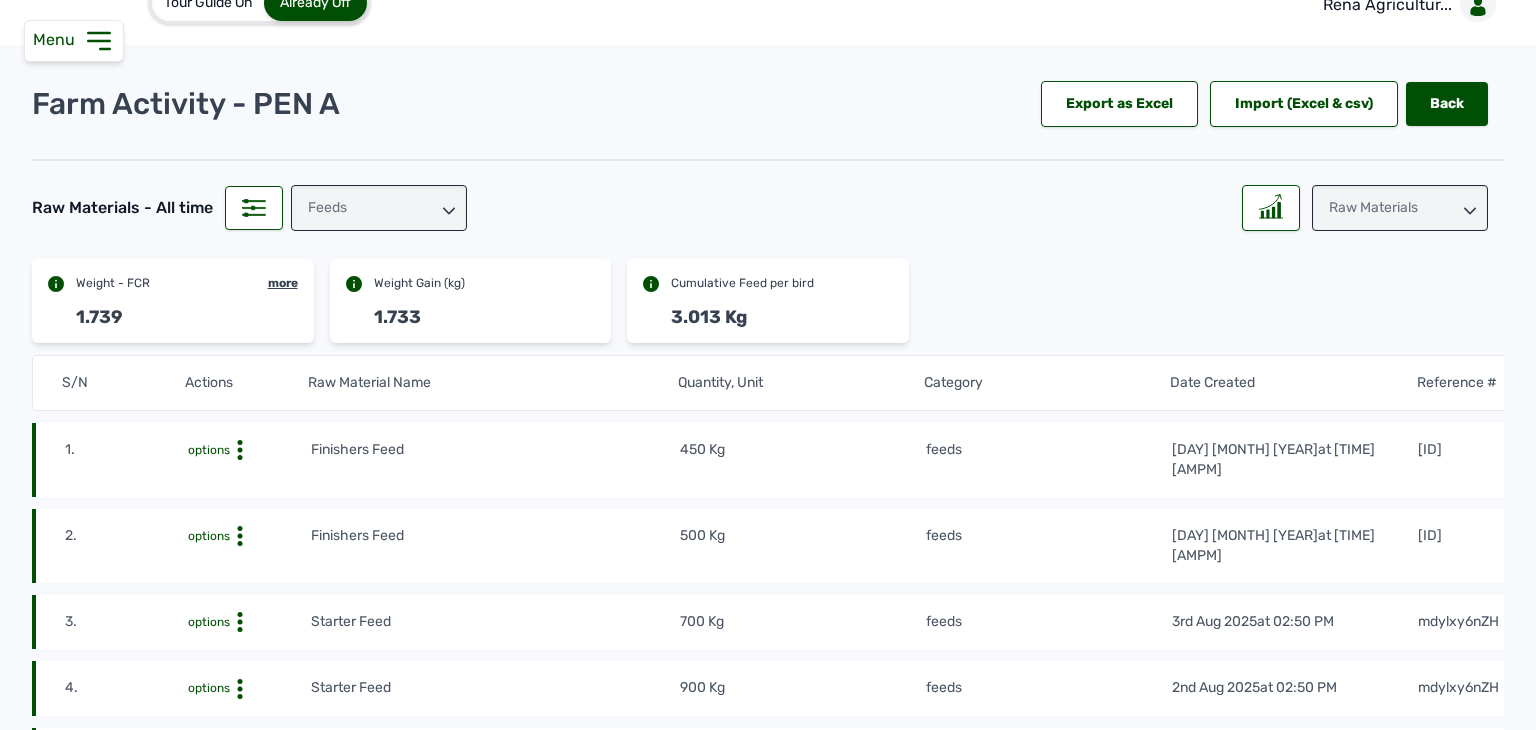 scroll, scrollTop: 0, scrollLeft: 0, axis: both 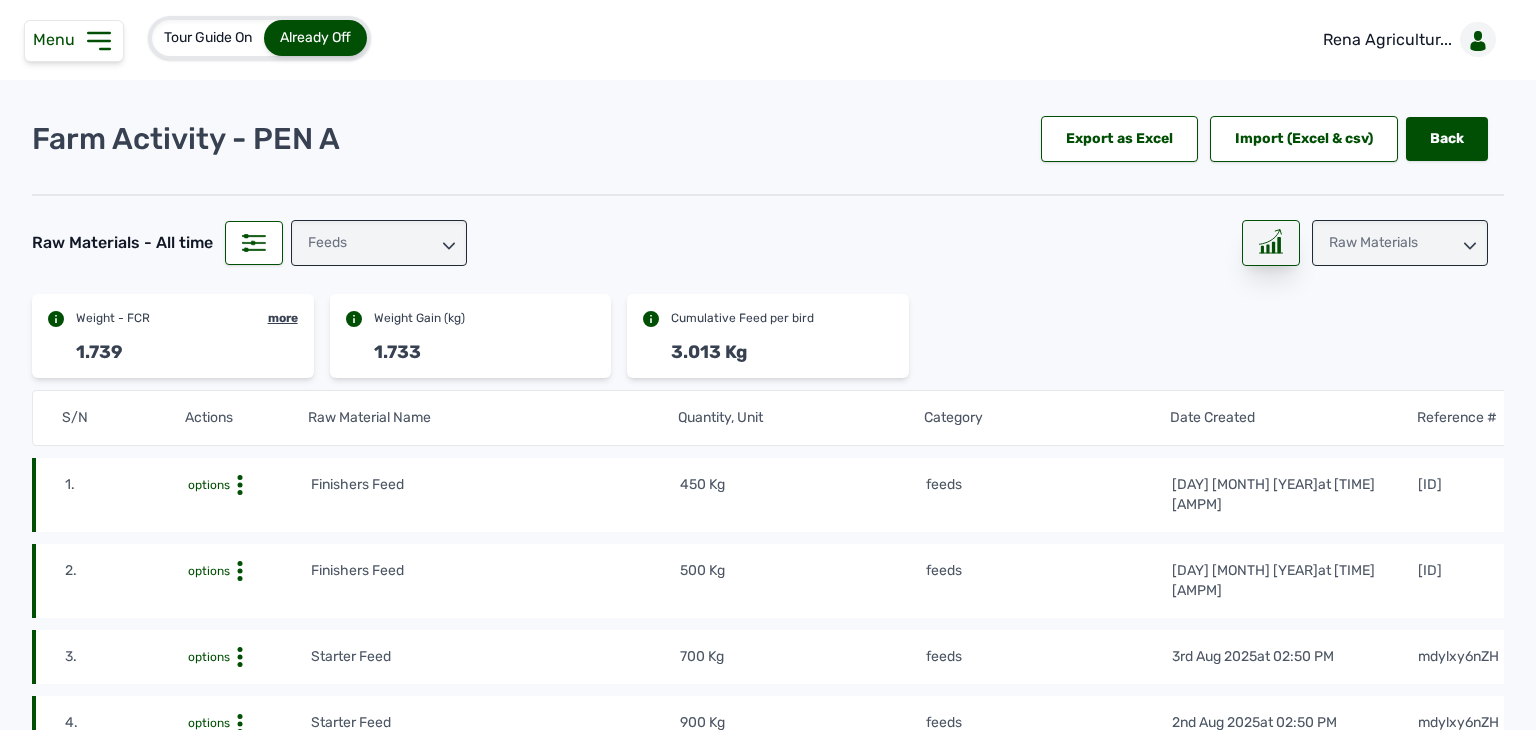 click 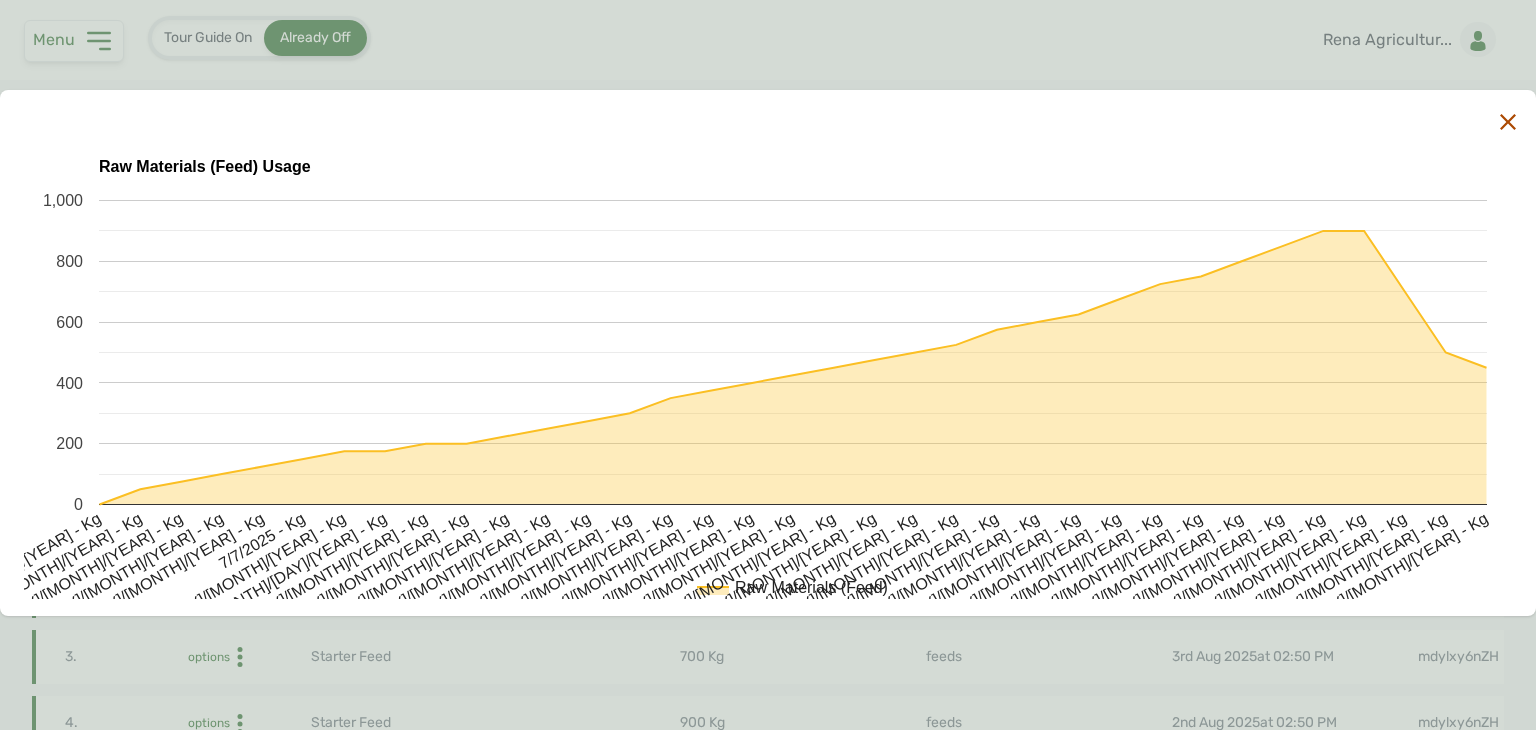 click 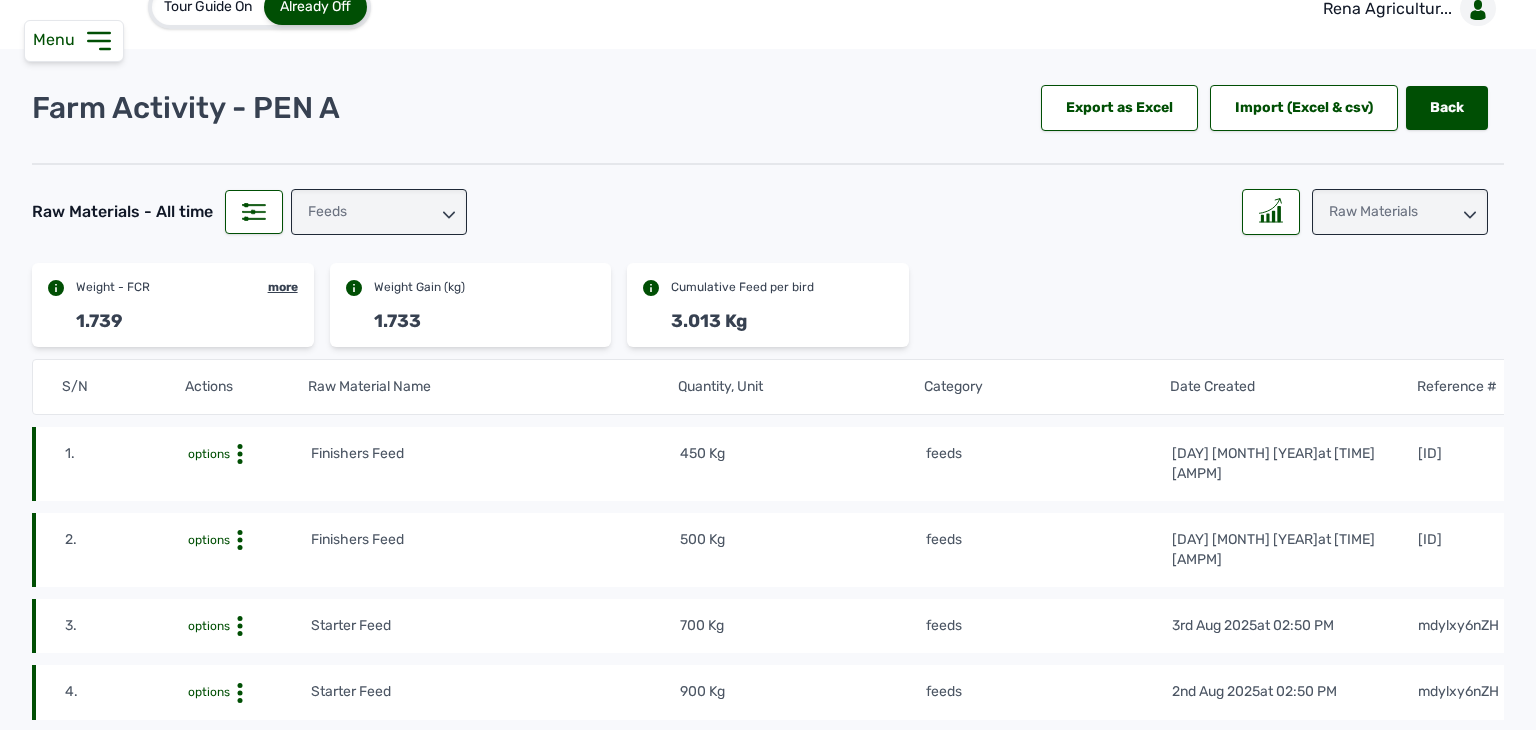 scroll, scrollTop: 0, scrollLeft: 0, axis: both 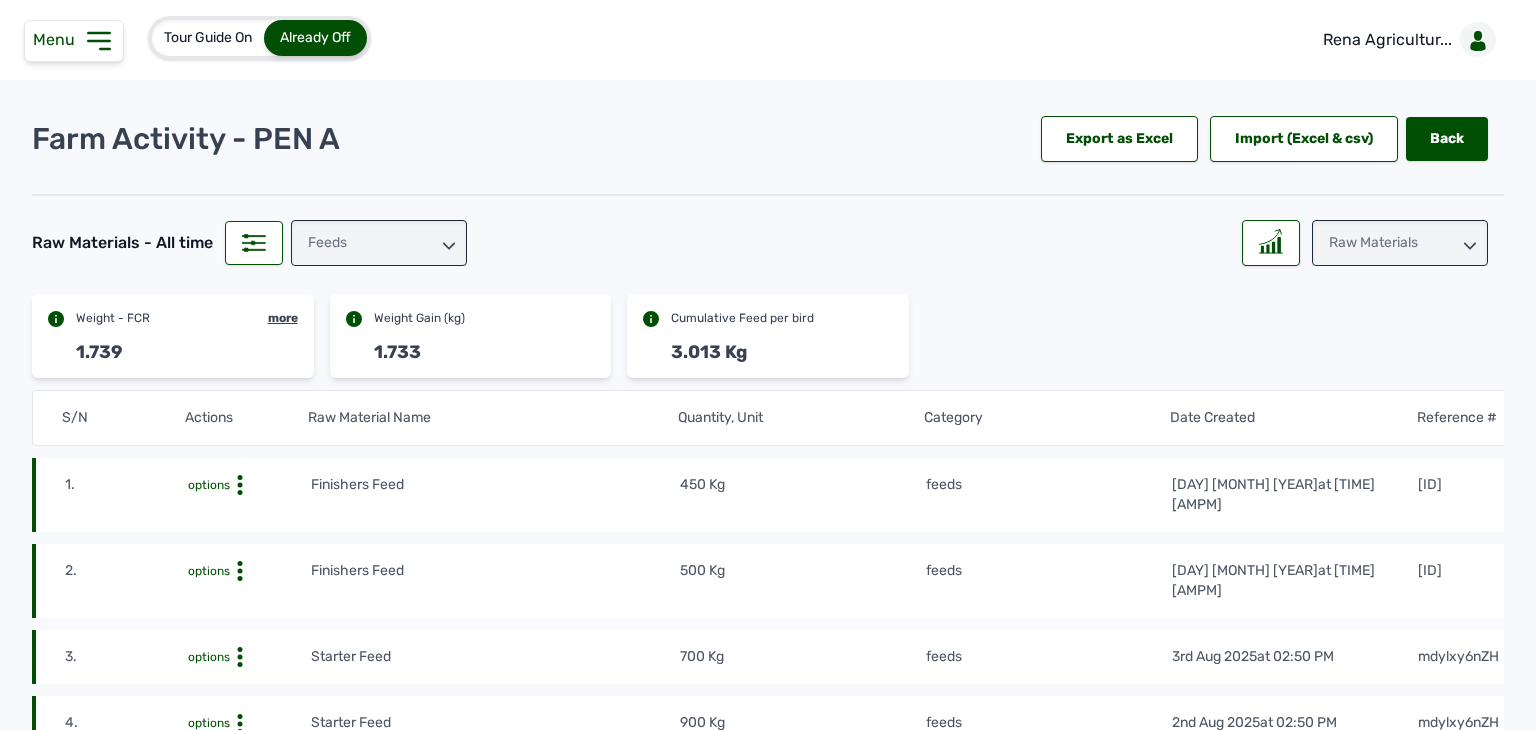 click on "Raw Materials" at bounding box center (1400, 243) 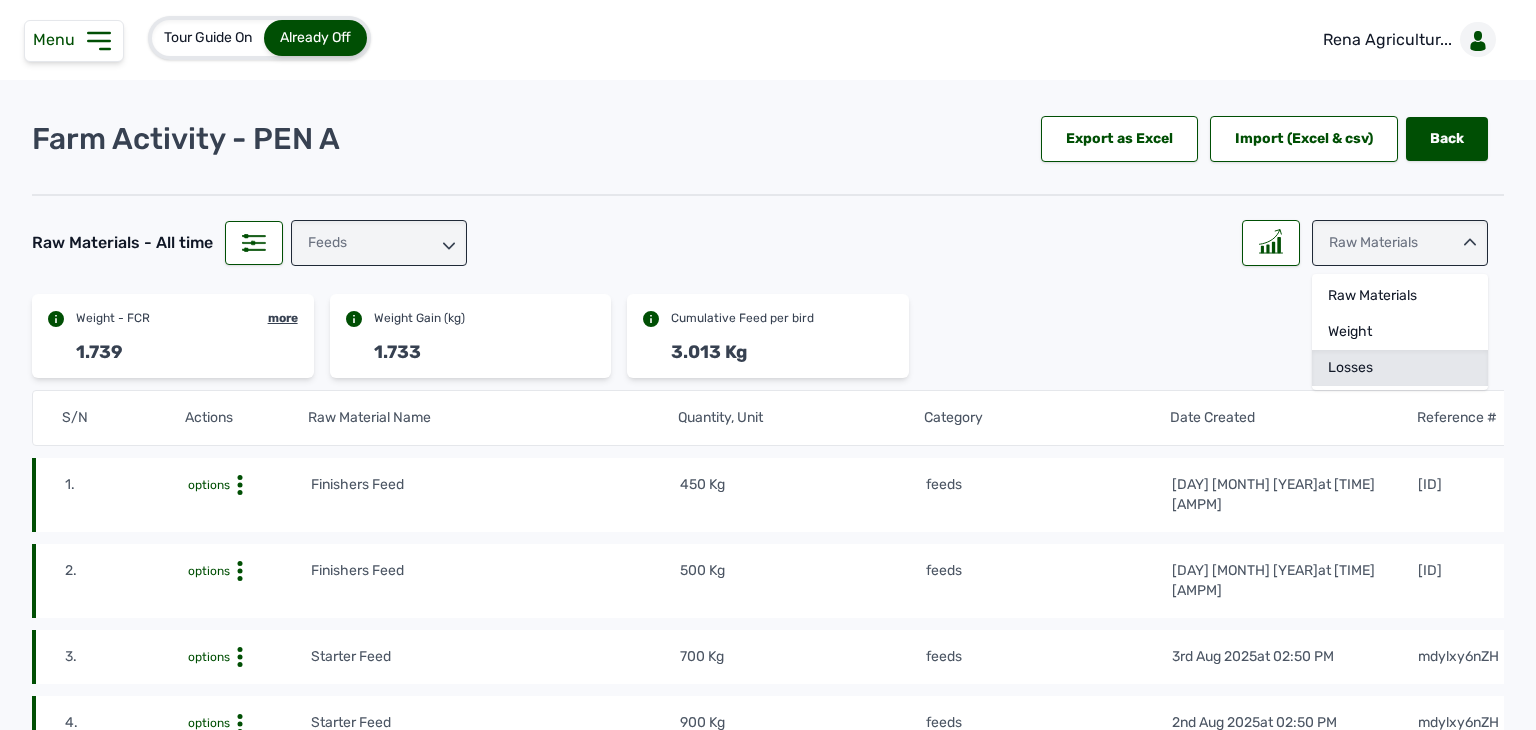 click on "Losses" 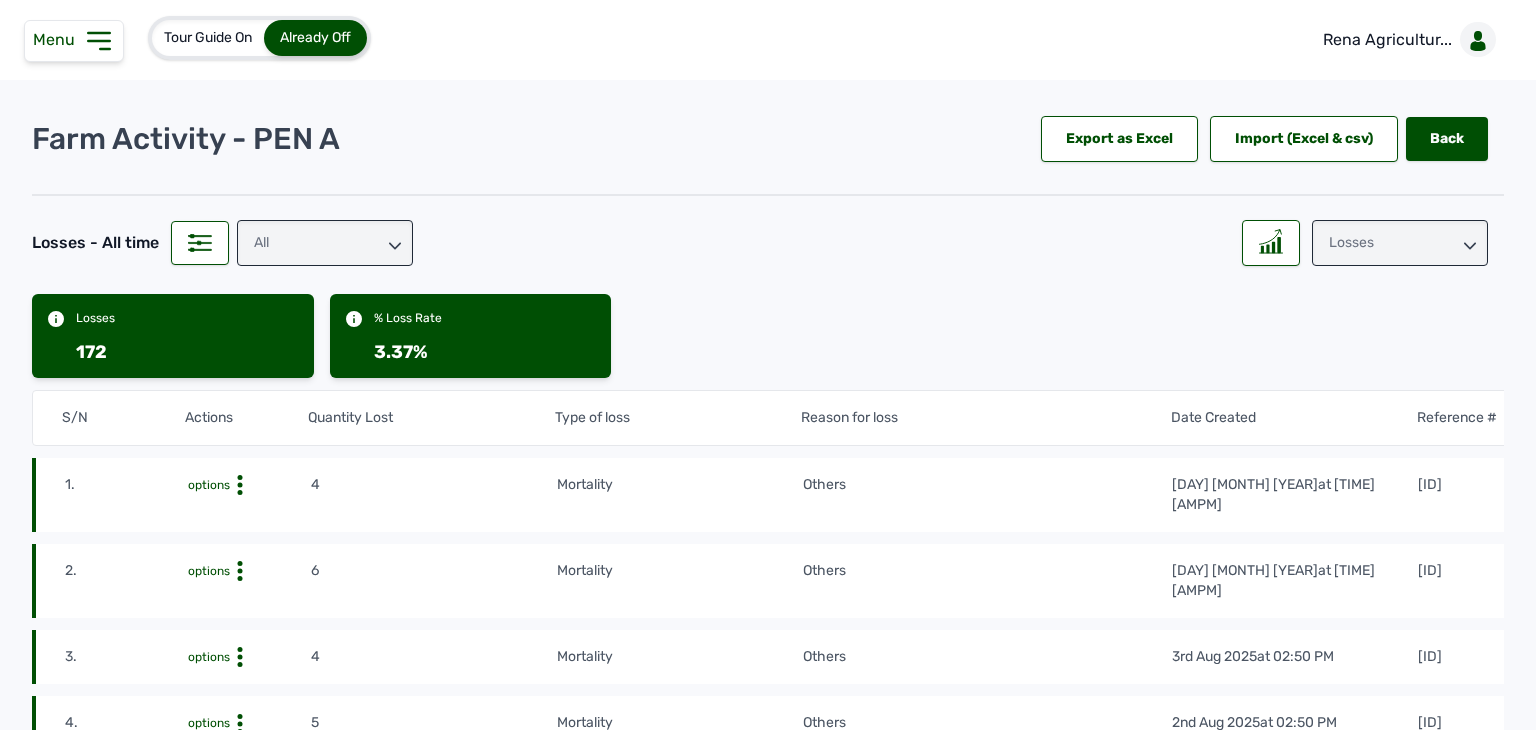 scroll, scrollTop: 0, scrollLeft: 0, axis: both 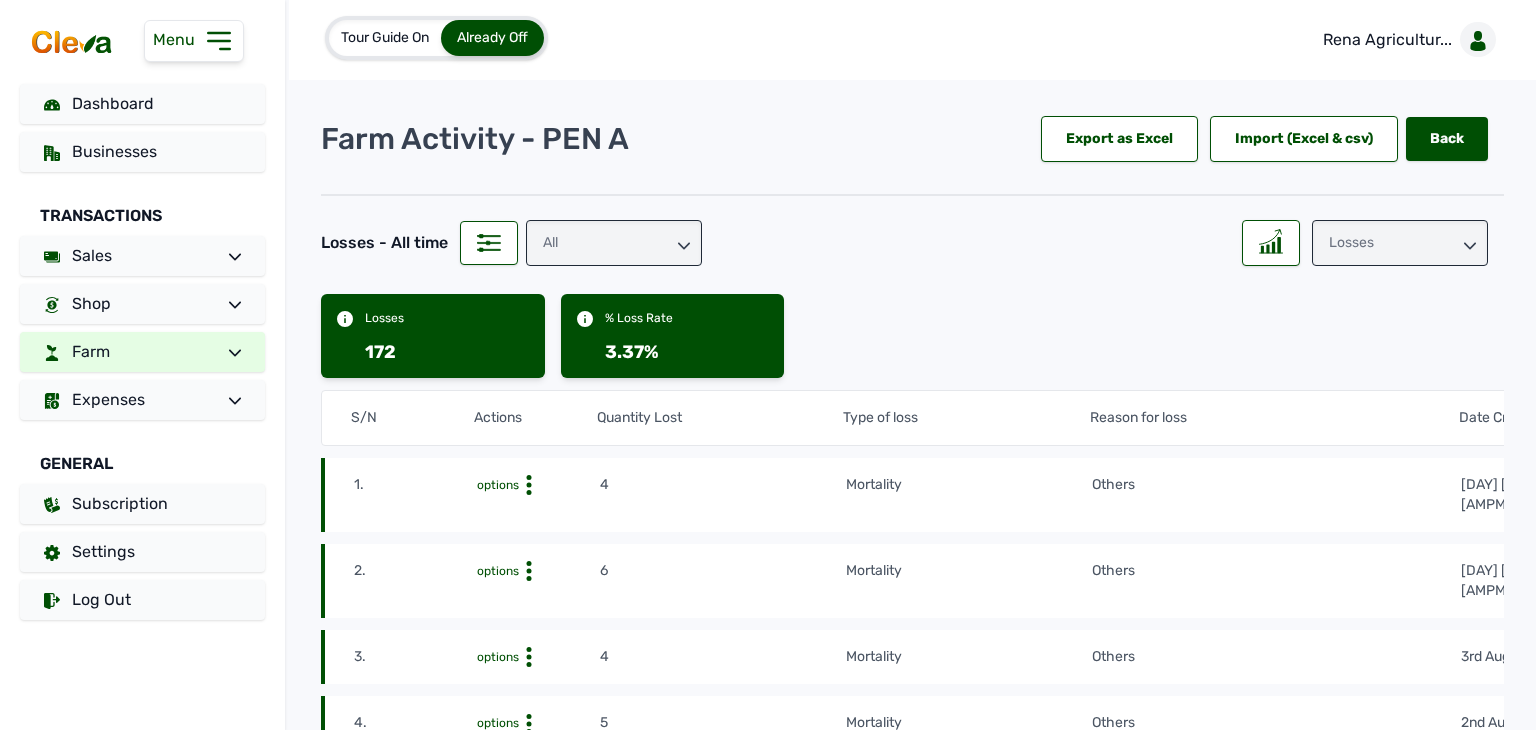click at bounding box center [227, 352] 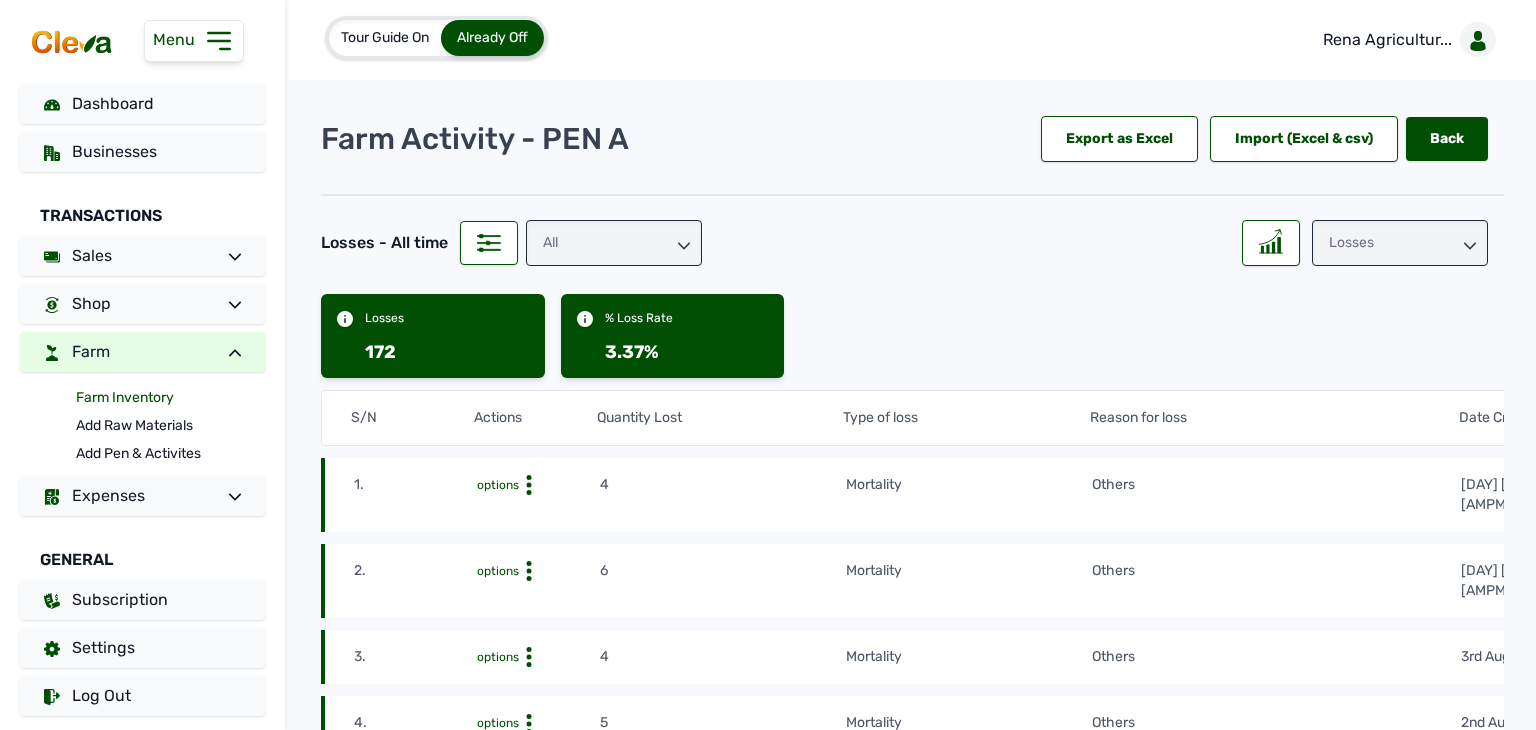 click on "Farm Inventory" at bounding box center (170, 398) 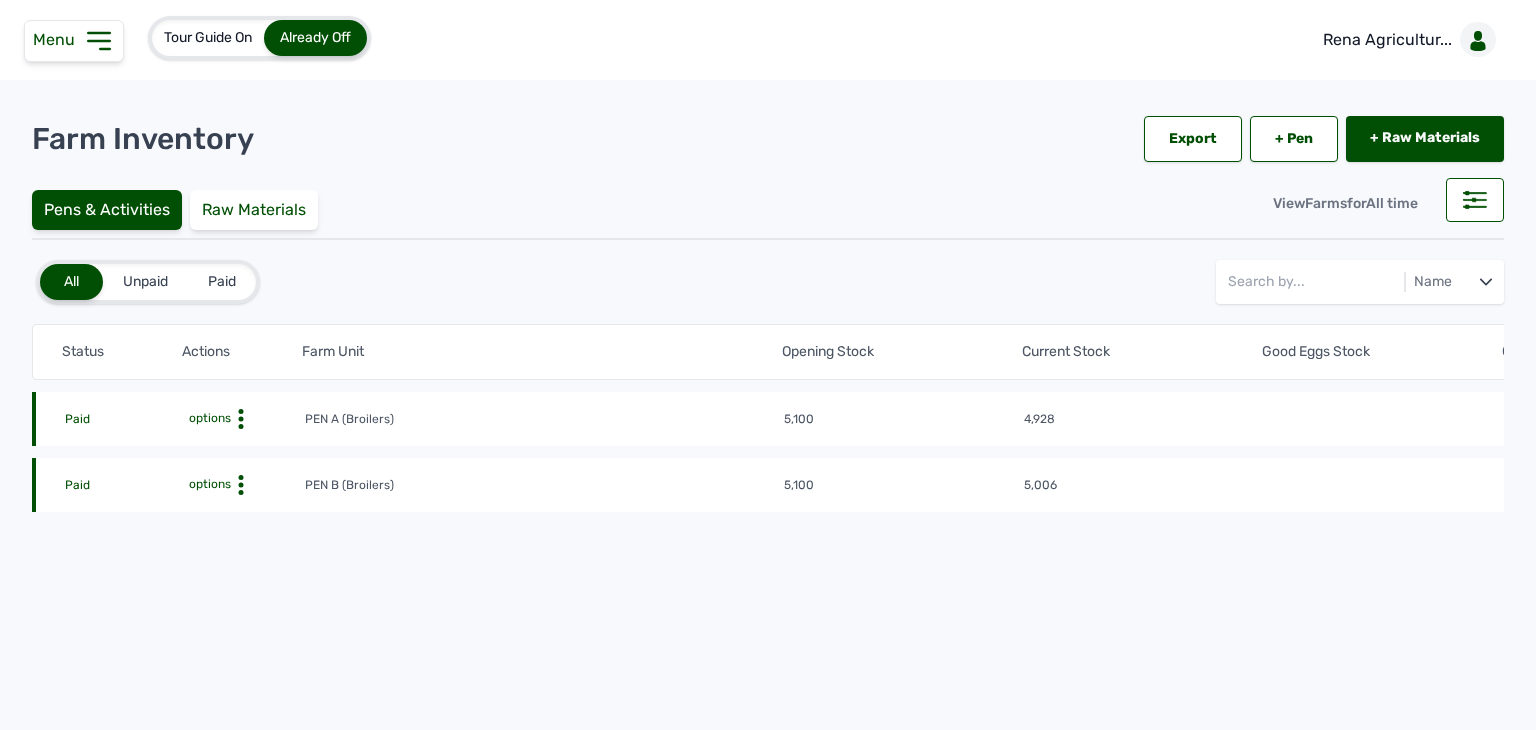 click on "options" at bounding box center [208, 484] 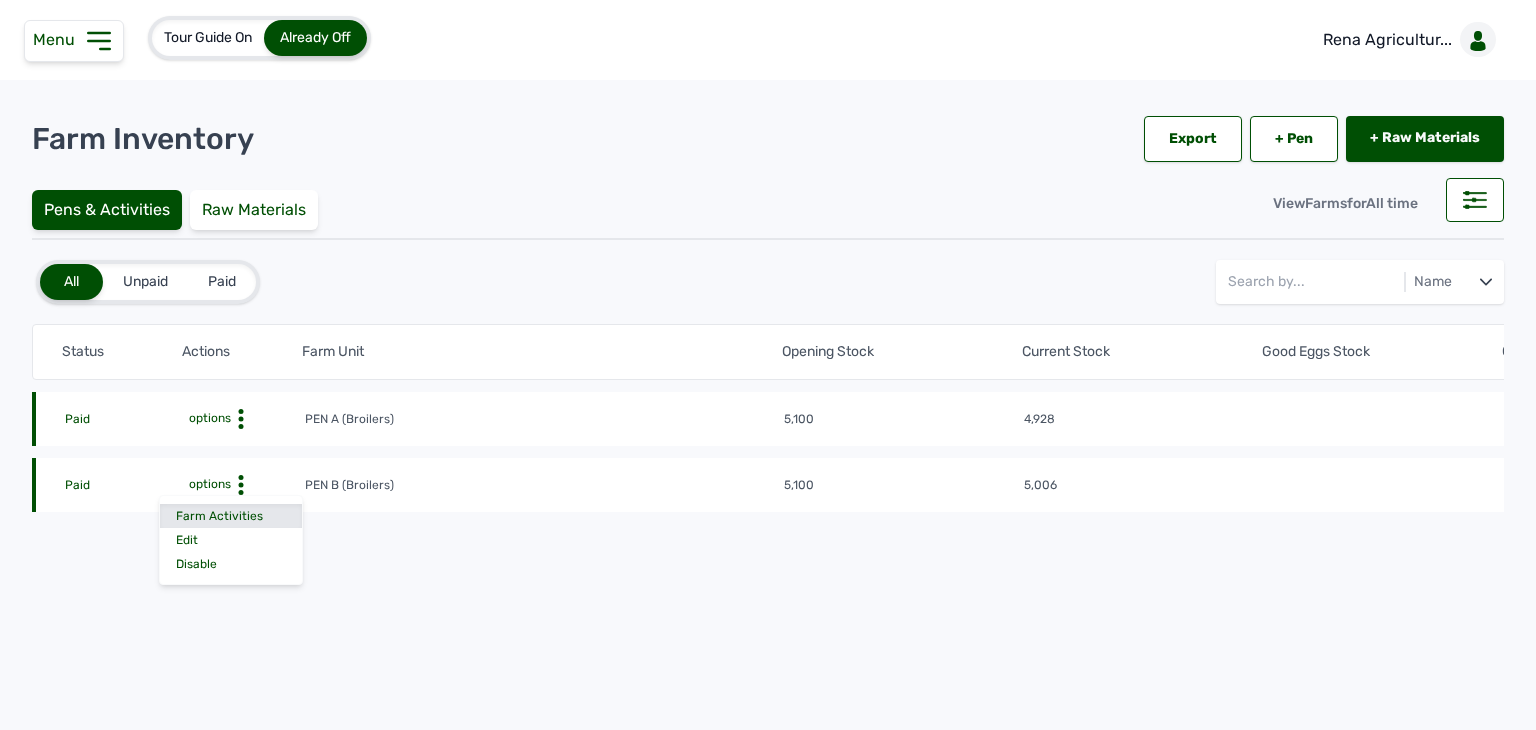 click on "Farm Activities" at bounding box center [231, 516] 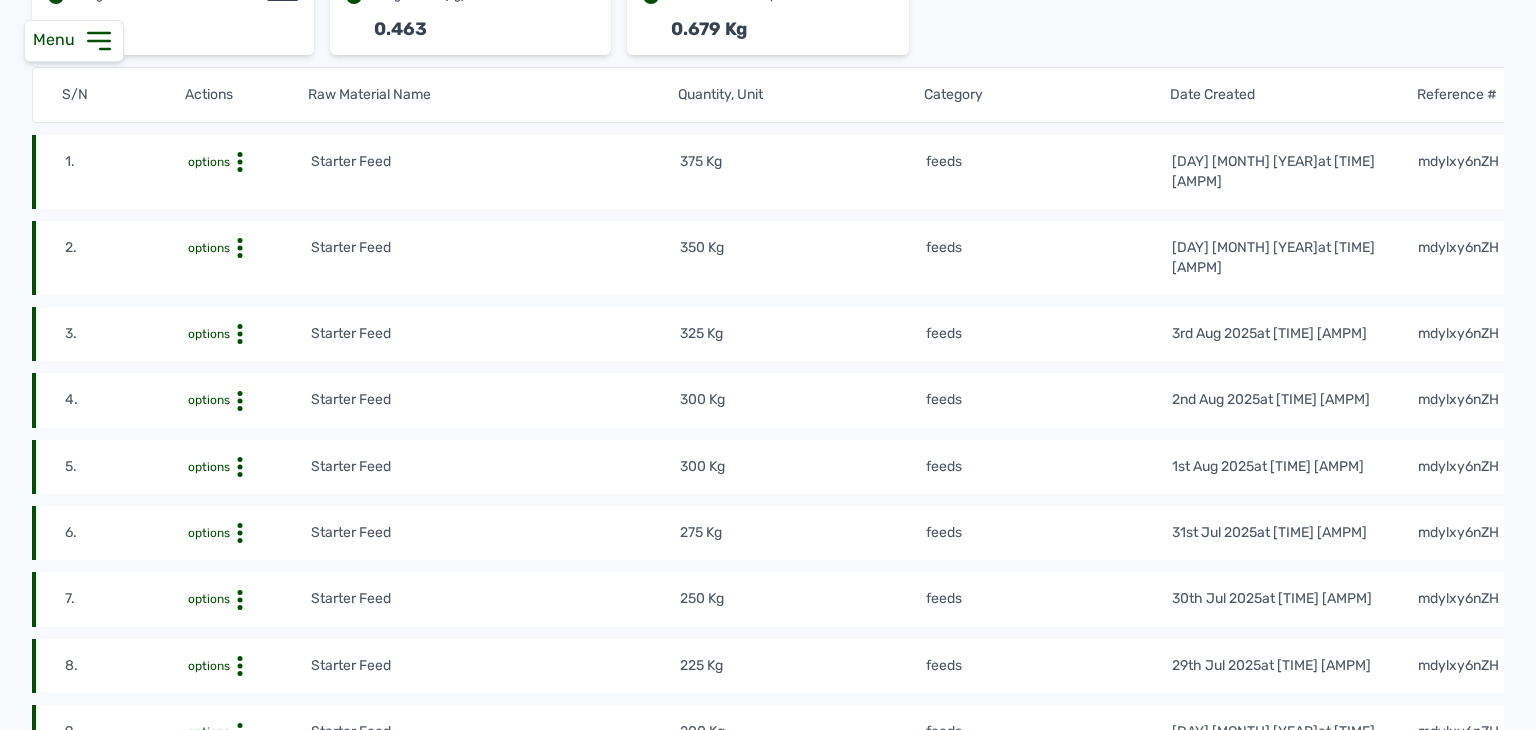scroll, scrollTop: 0, scrollLeft: 0, axis: both 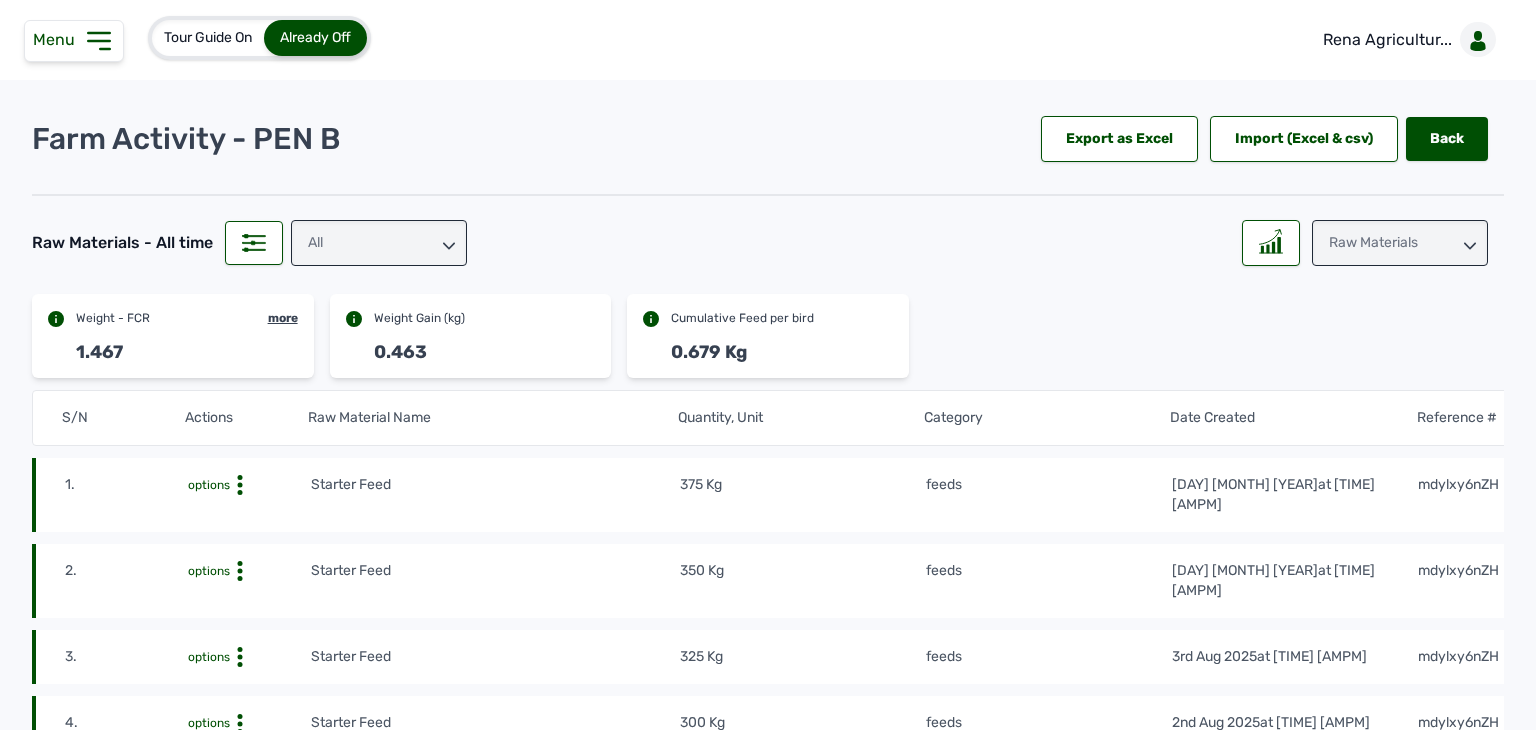 click on "All" at bounding box center [379, 243] 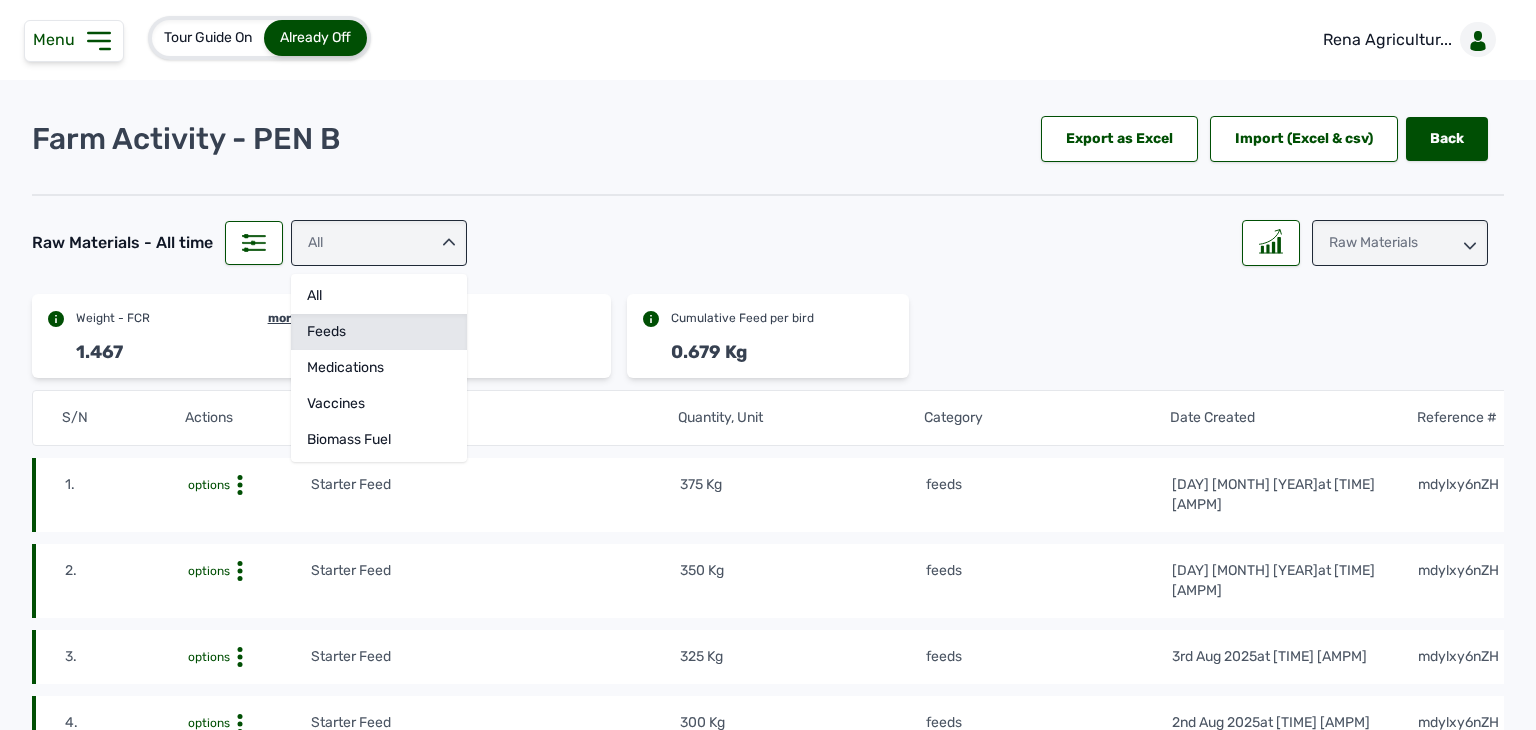 click on "feeds" 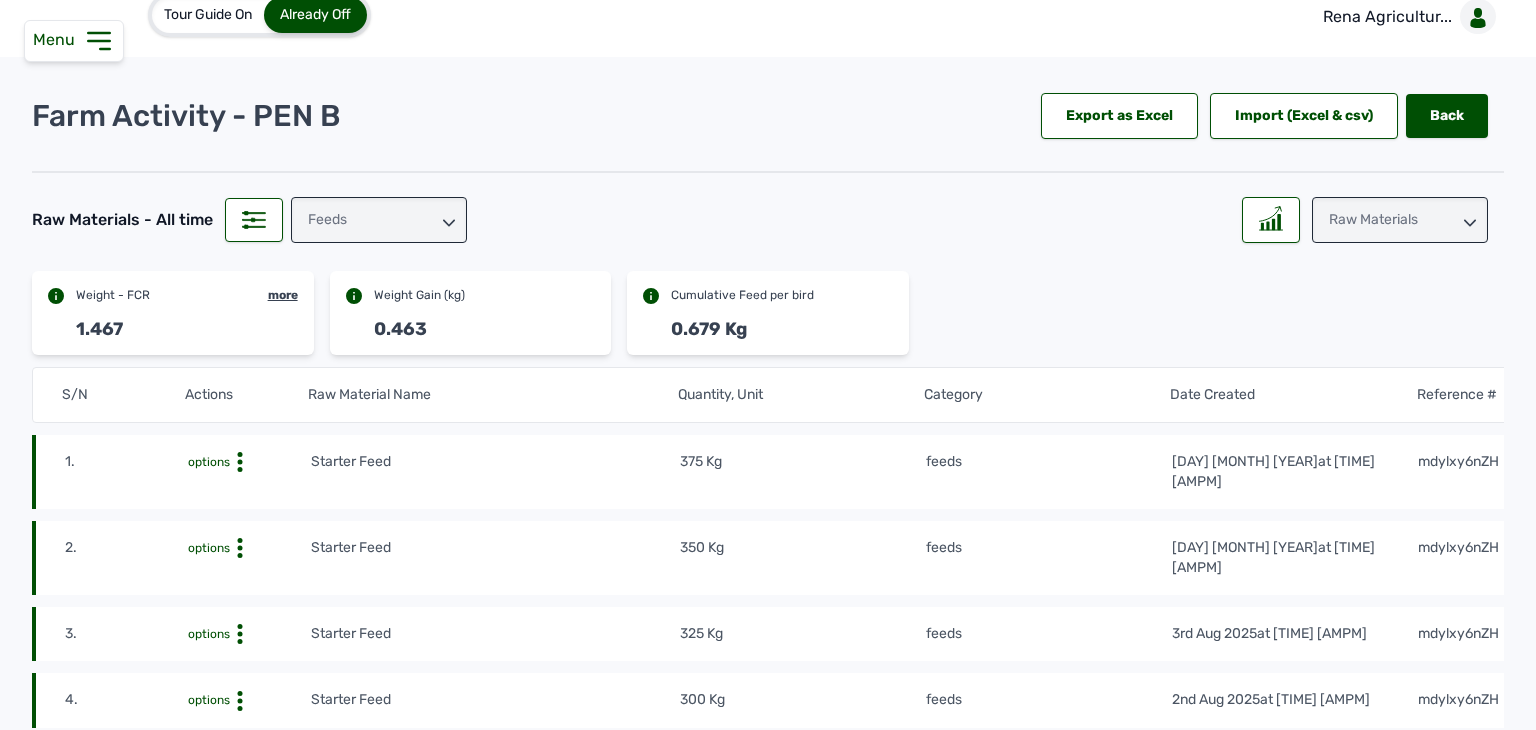 scroll, scrollTop: 0, scrollLeft: 0, axis: both 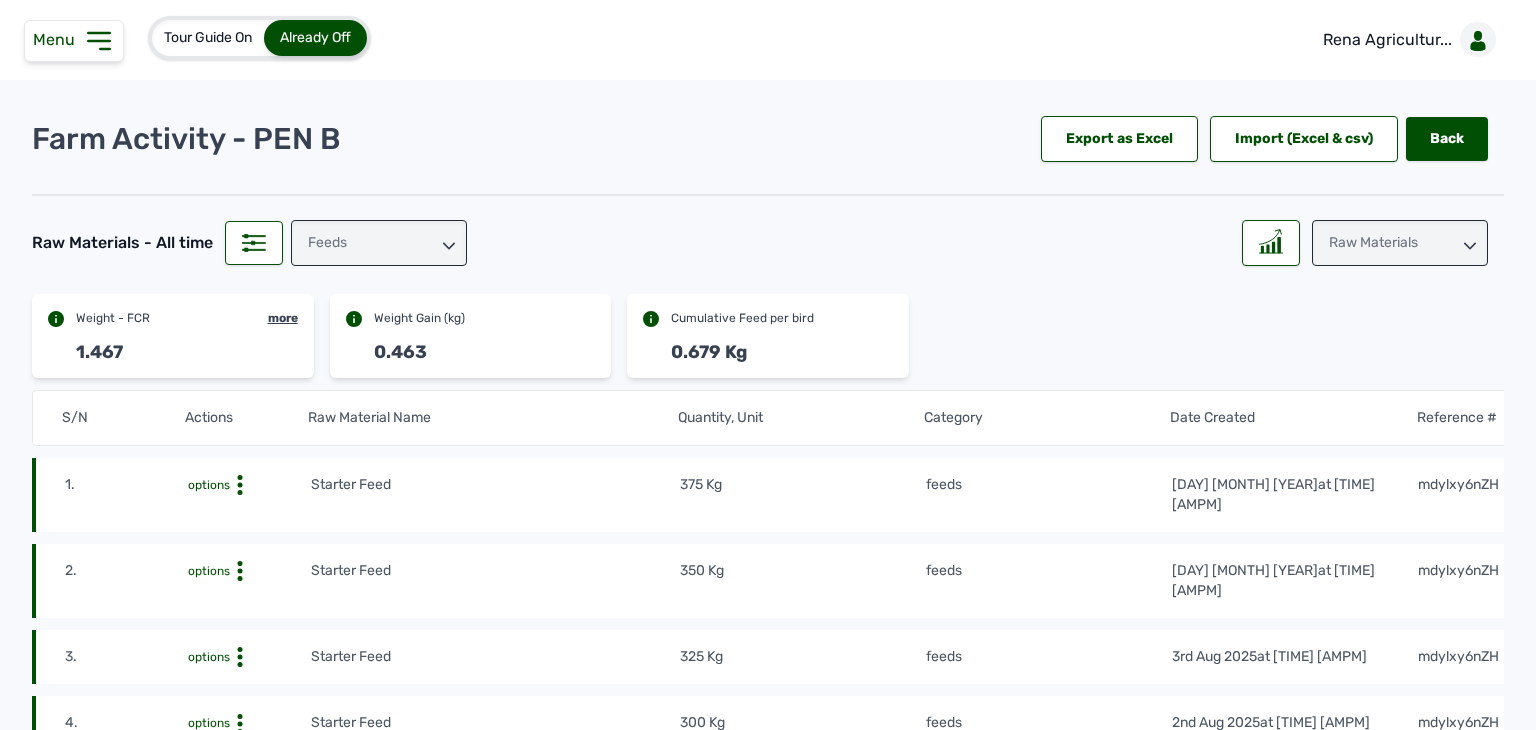 click 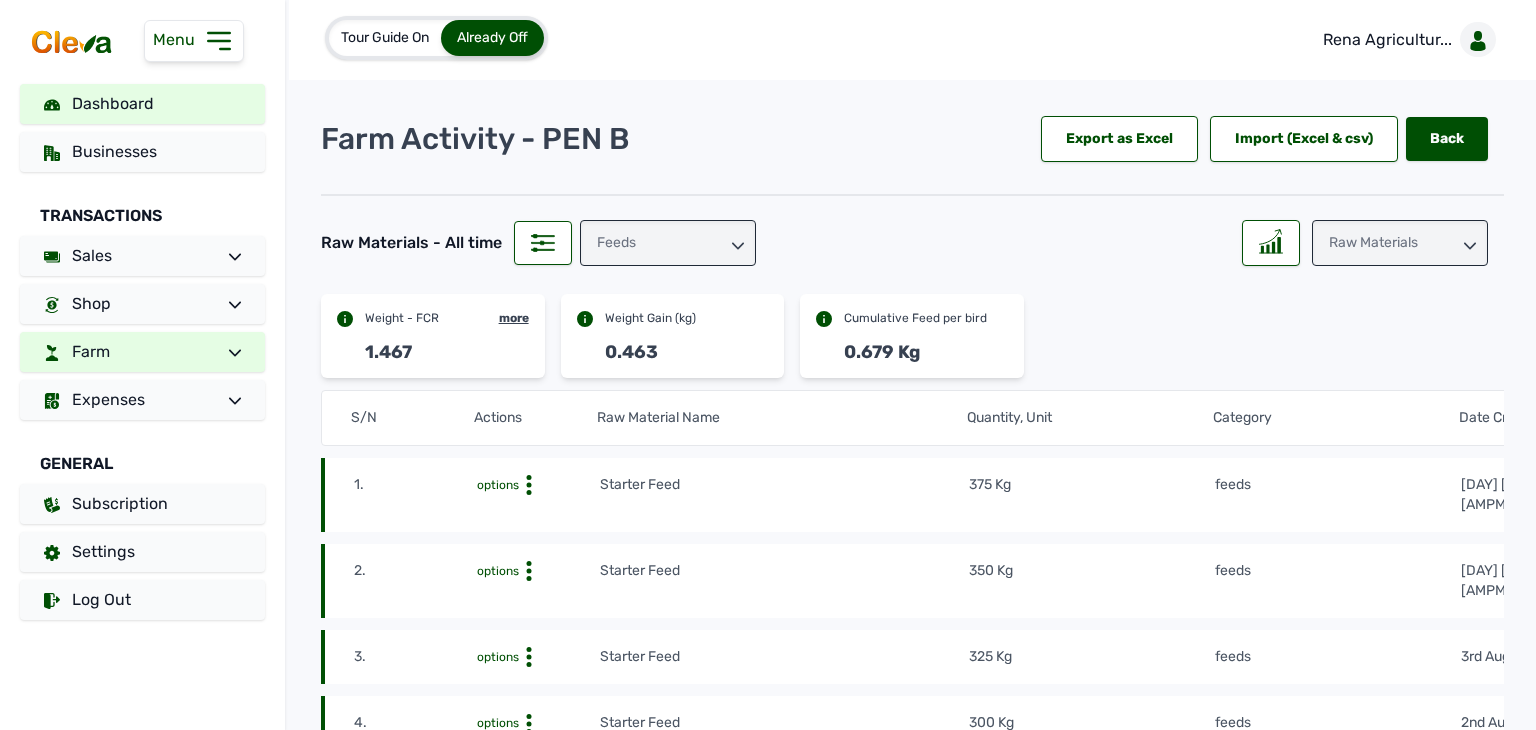 click on "Dashboard" at bounding box center (142, 104) 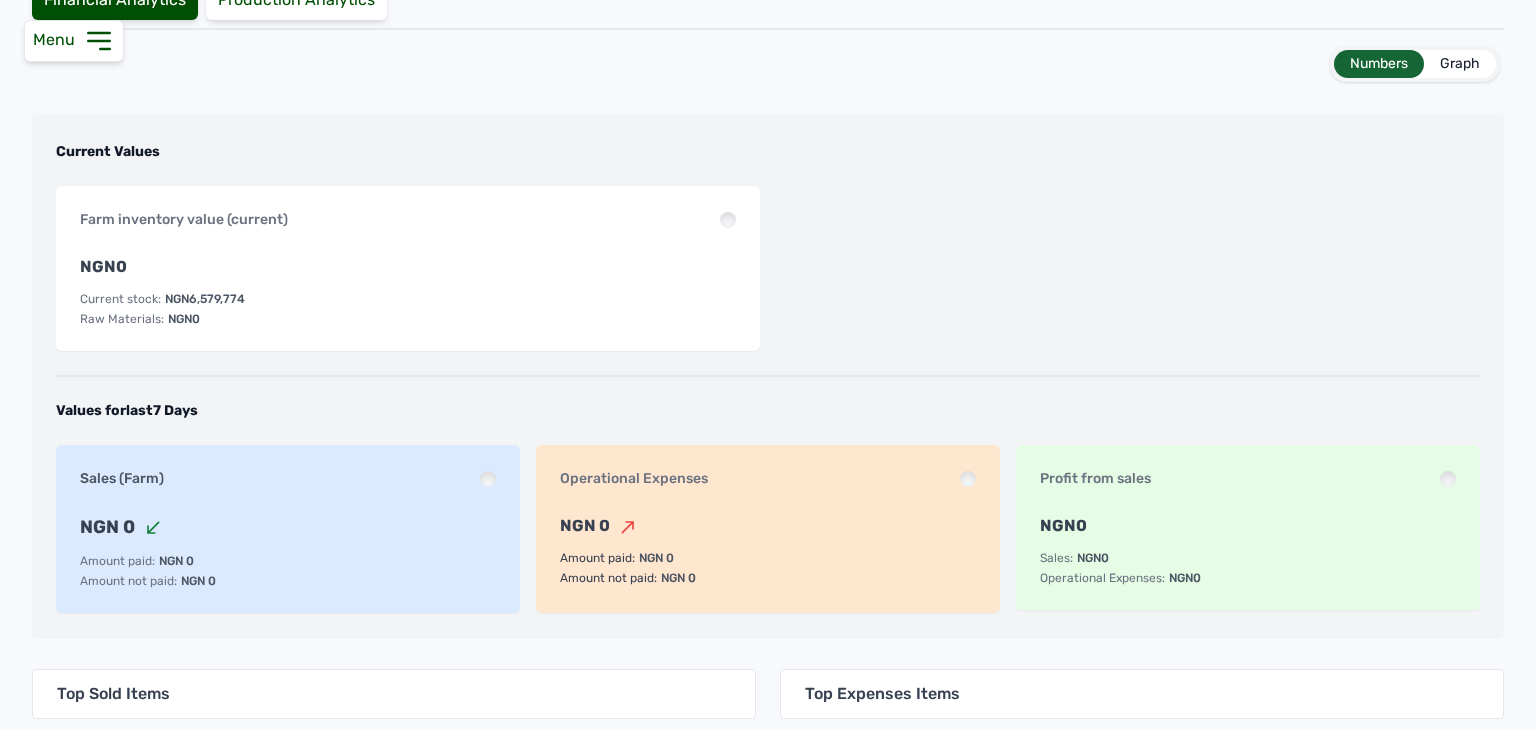 scroll, scrollTop: 100, scrollLeft: 0, axis: vertical 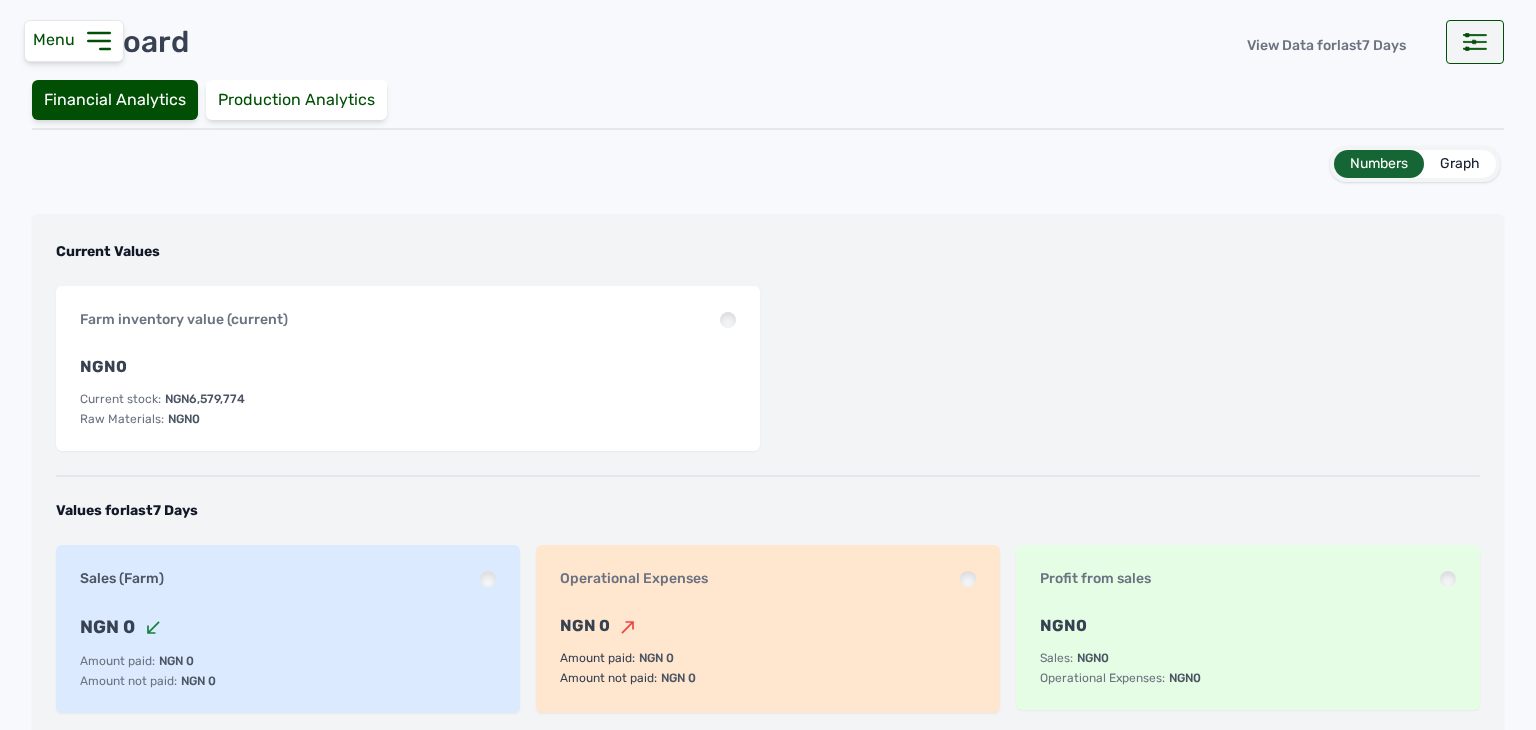 click 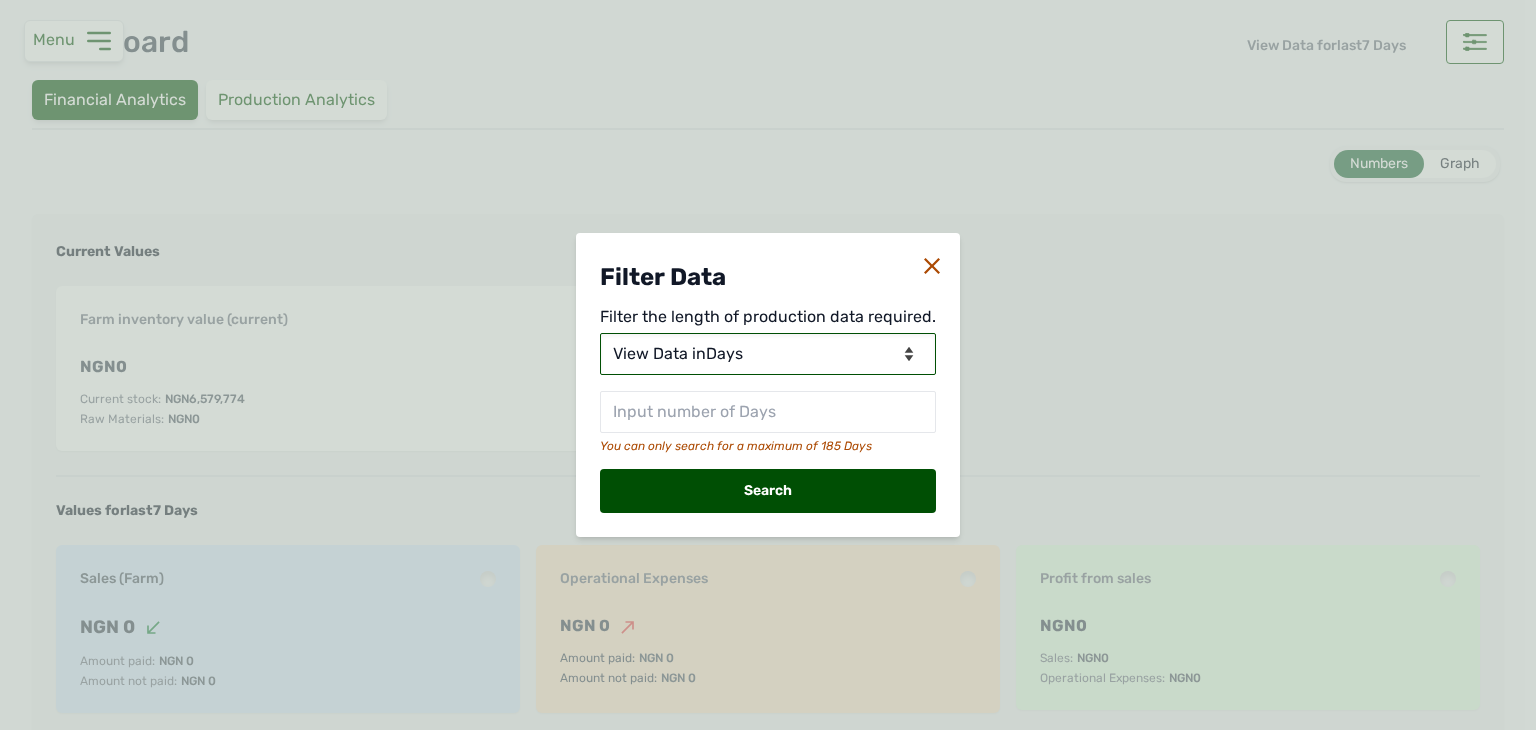 click on "View Data for  Today View Data in  Days View Data in  Months View Data in  Between Dates" at bounding box center (768, 354) 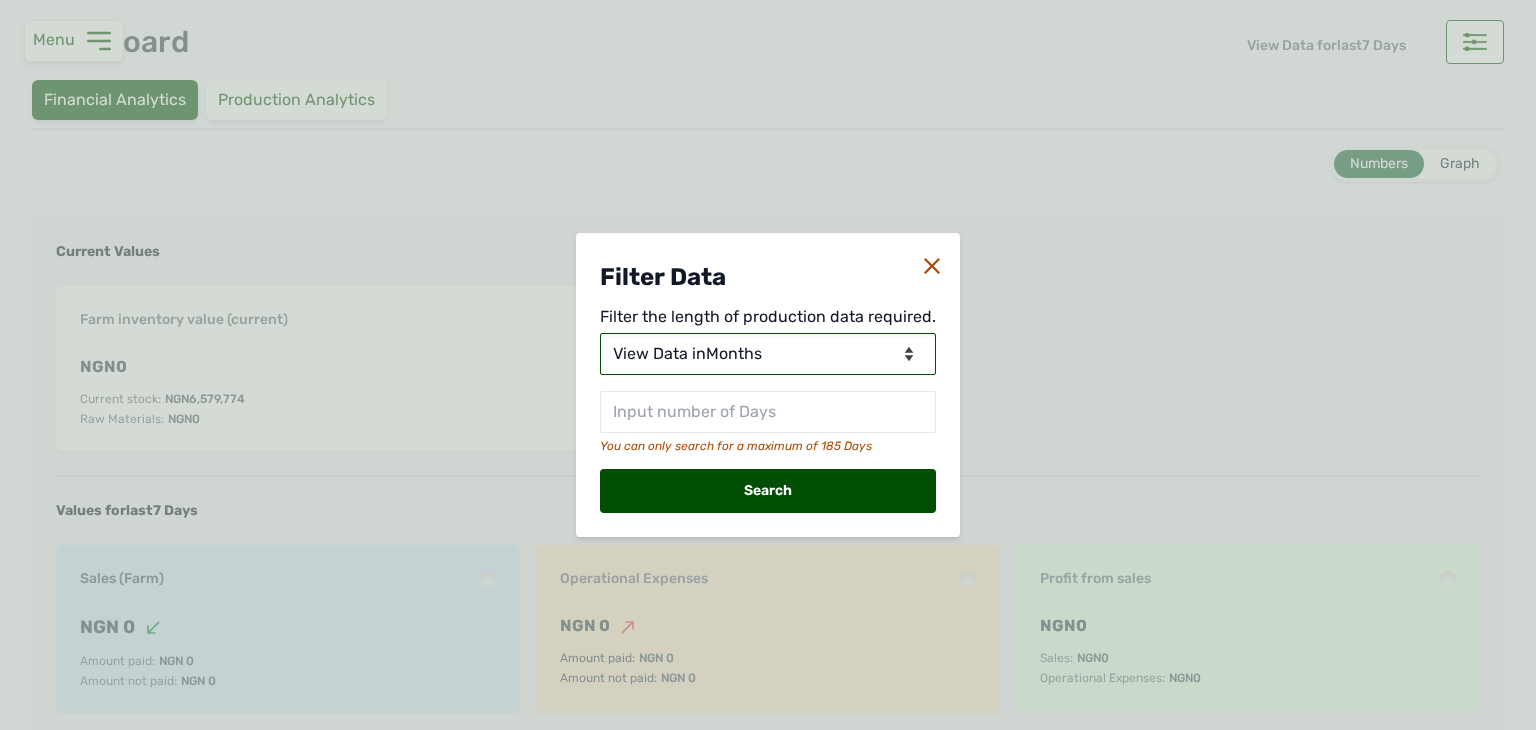 click on "View Data for  Today View Data in  Days View Data in  Months View Data in  Between Dates" at bounding box center (768, 354) 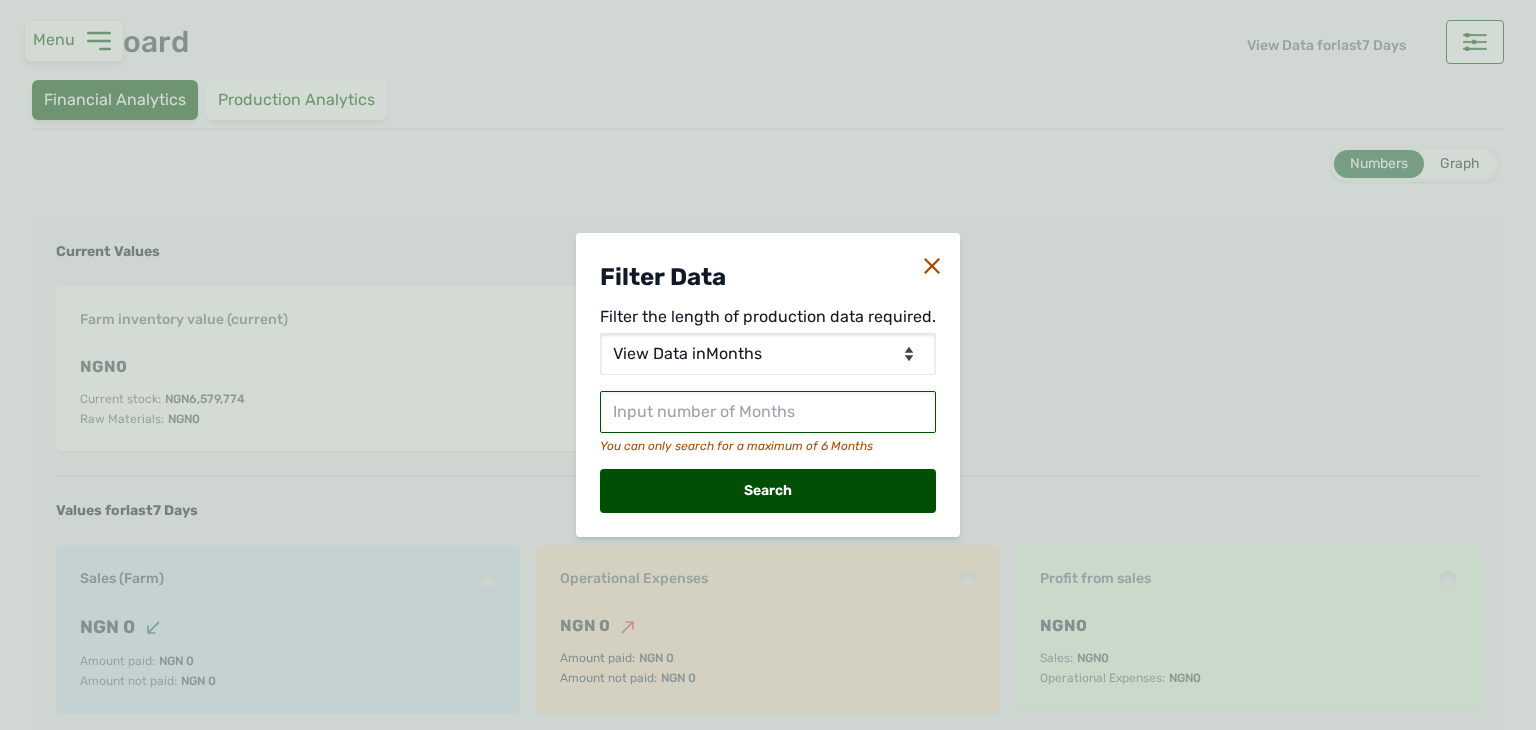 click at bounding box center [768, 412] 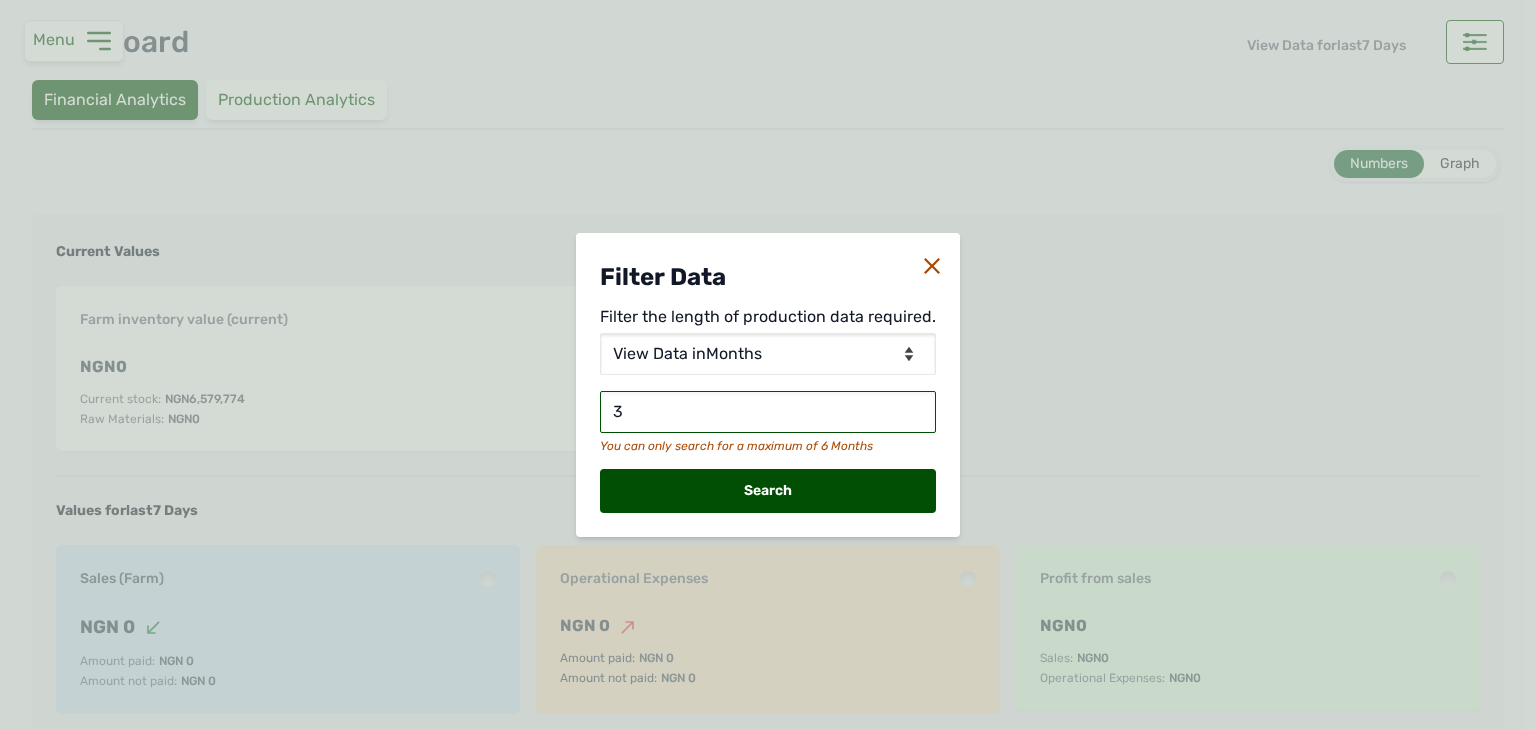 type on "3" 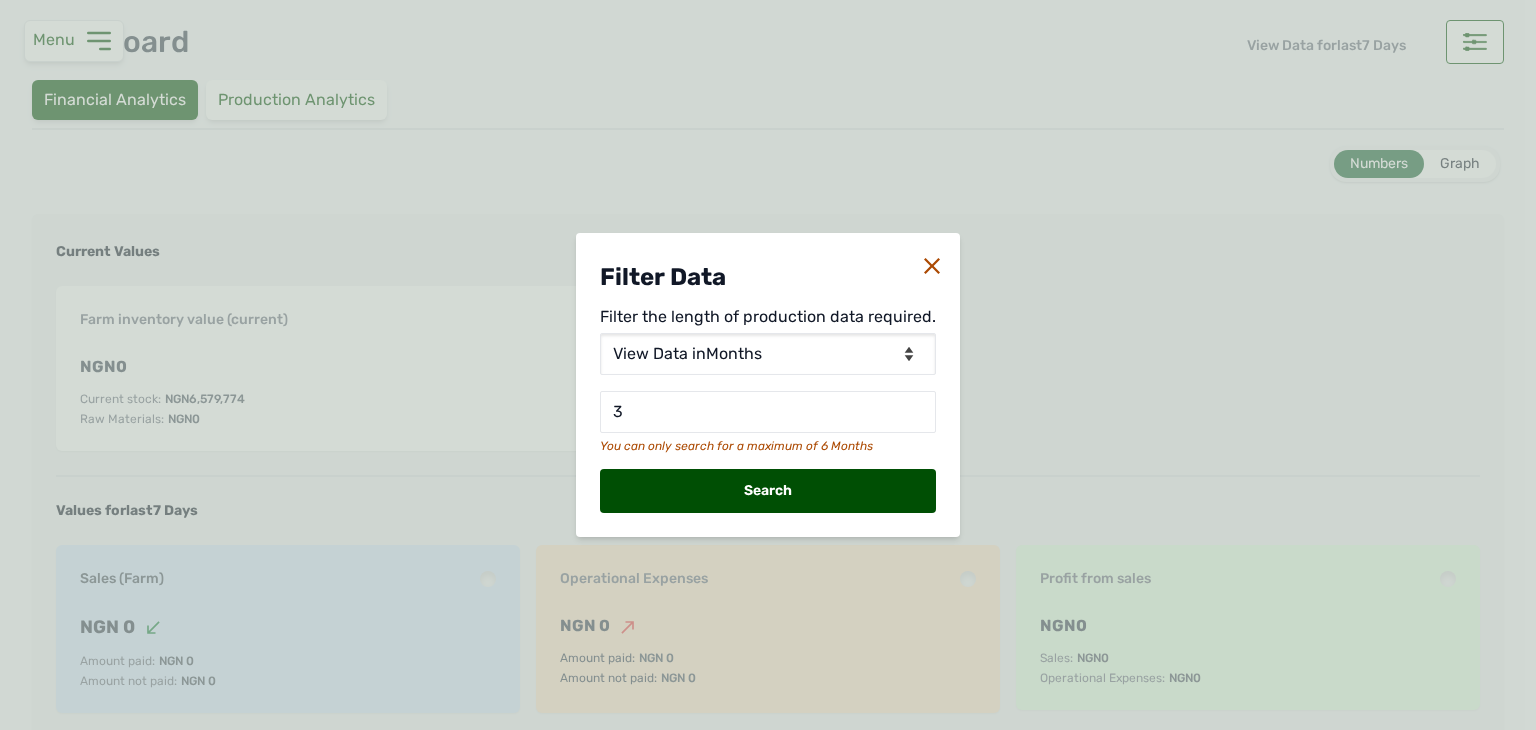 click on "Search" at bounding box center (768, 491) 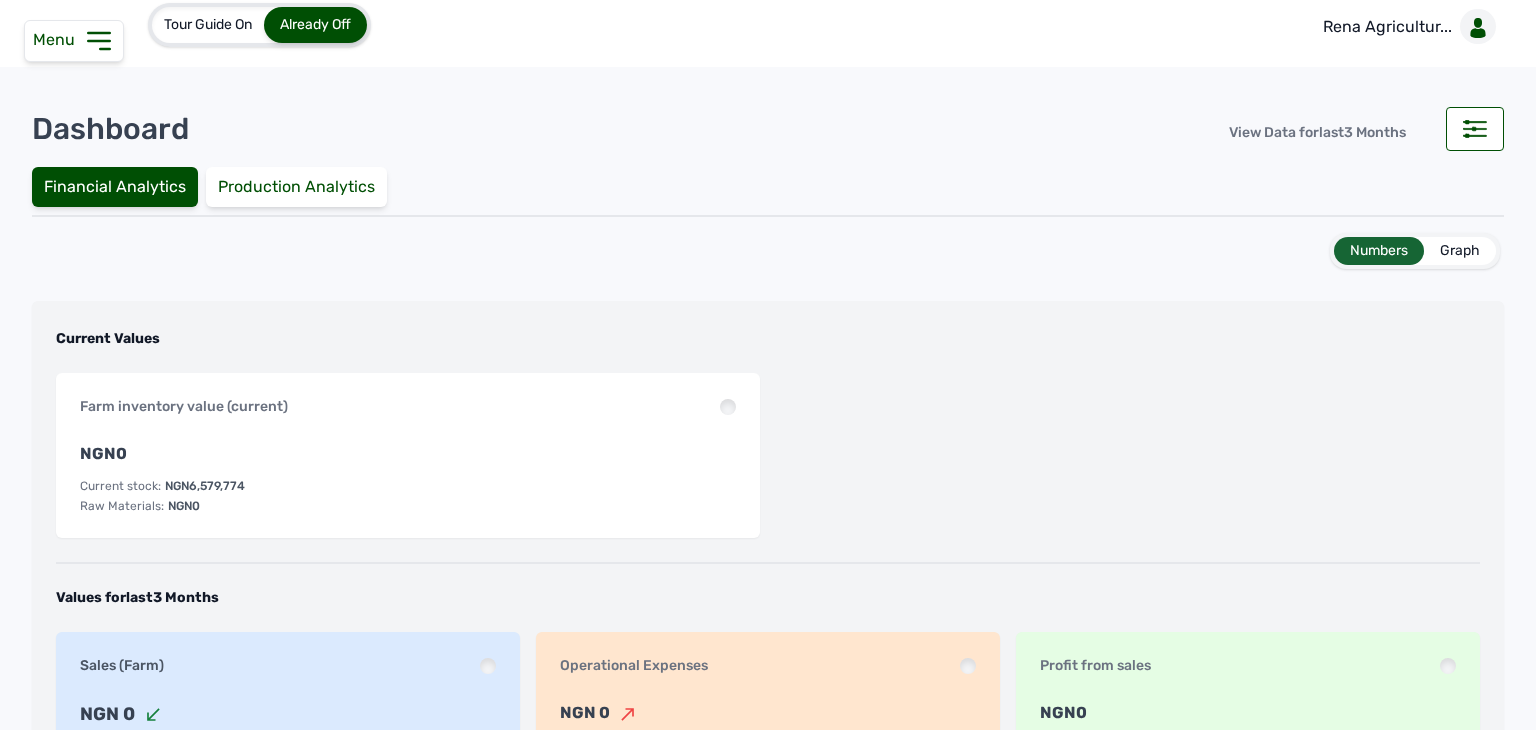 scroll, scrollTop: 0, scrollLeft: 0, axis: both 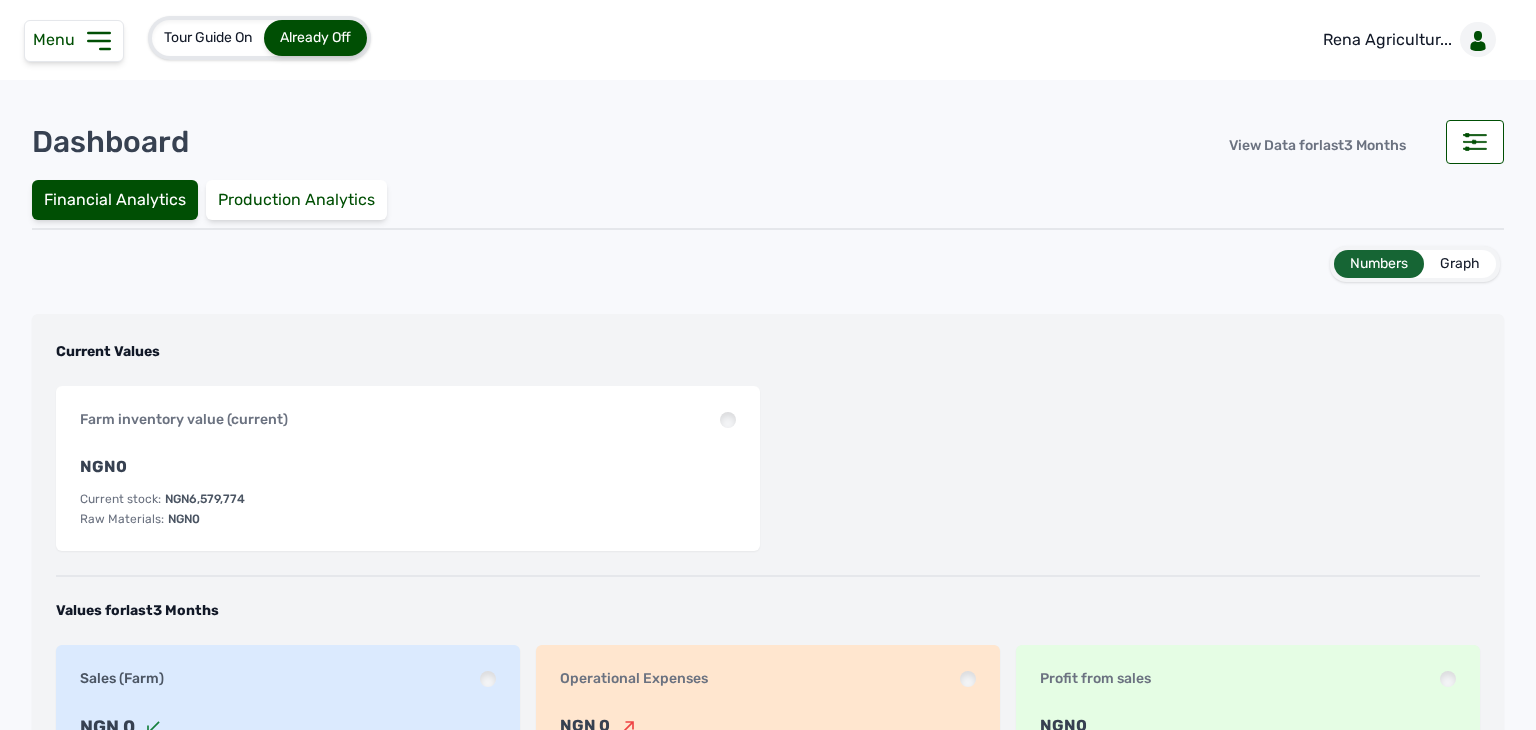 click 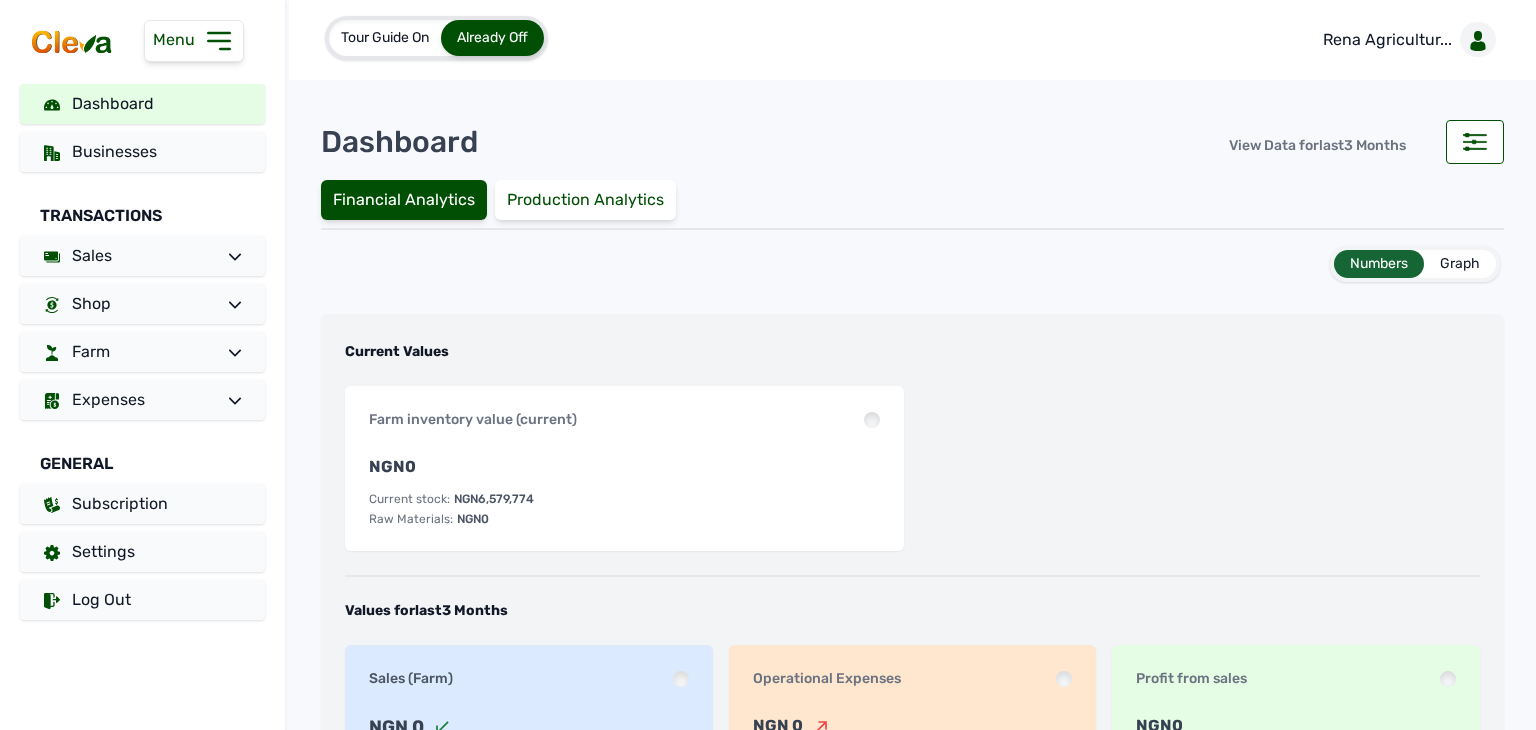 drag, startPoint x: 221, startPoint y: 38, endPoint x: 251, endPoint y: 53, distance: 33.54102 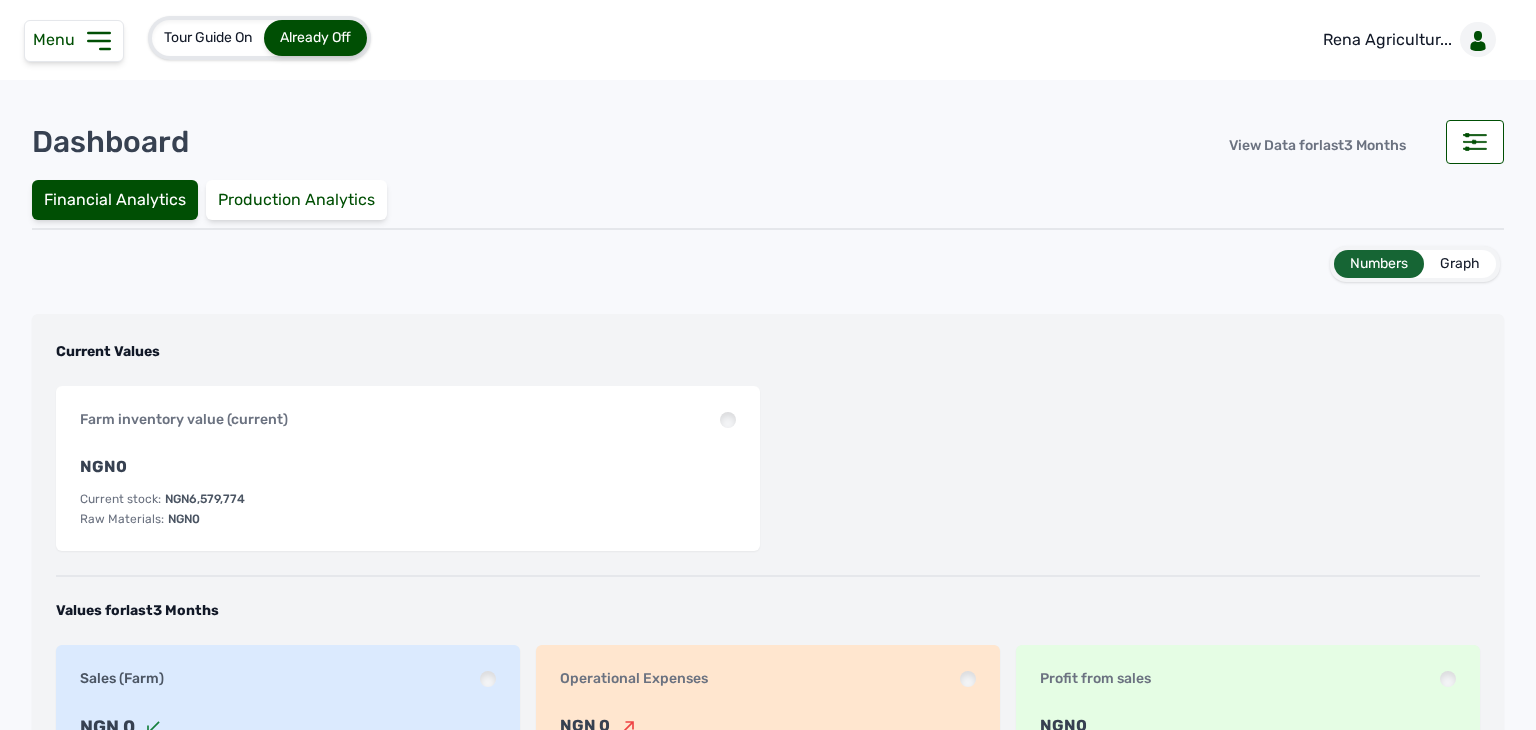 click on "Menu" at bounding box center [74, 41] 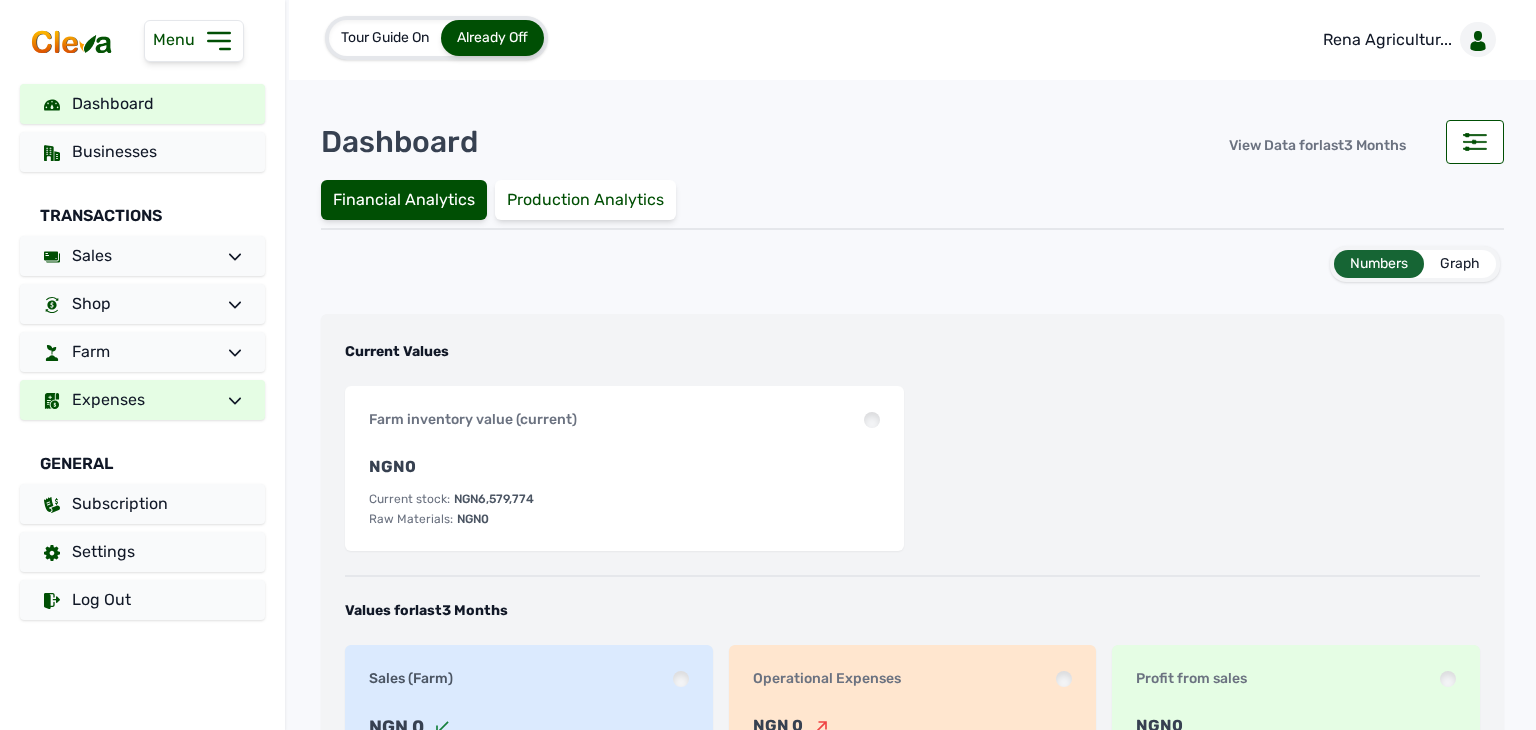 click on "Expenses" at bounding box center [142, 400] 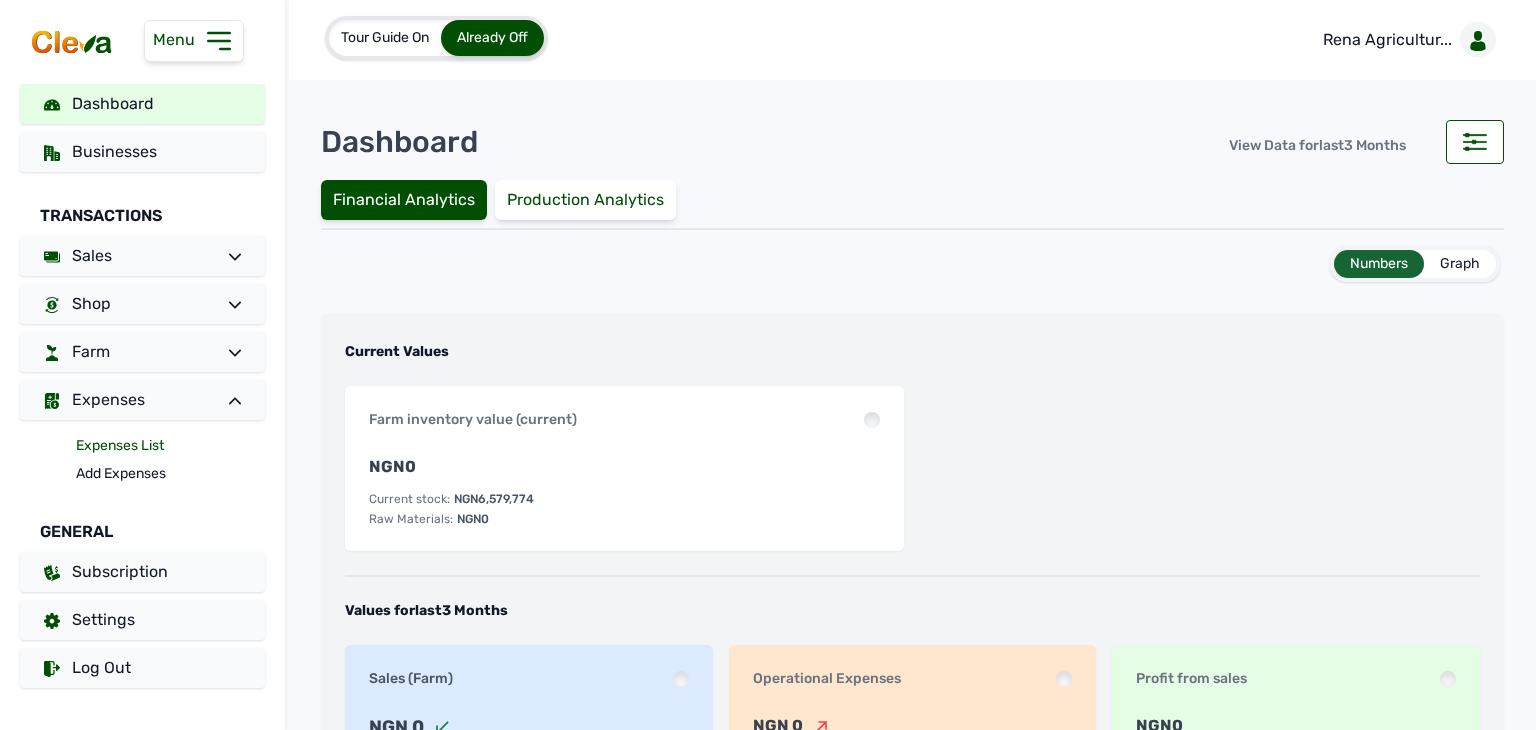 click on "Expenses List" at bounding box center [170, 446] 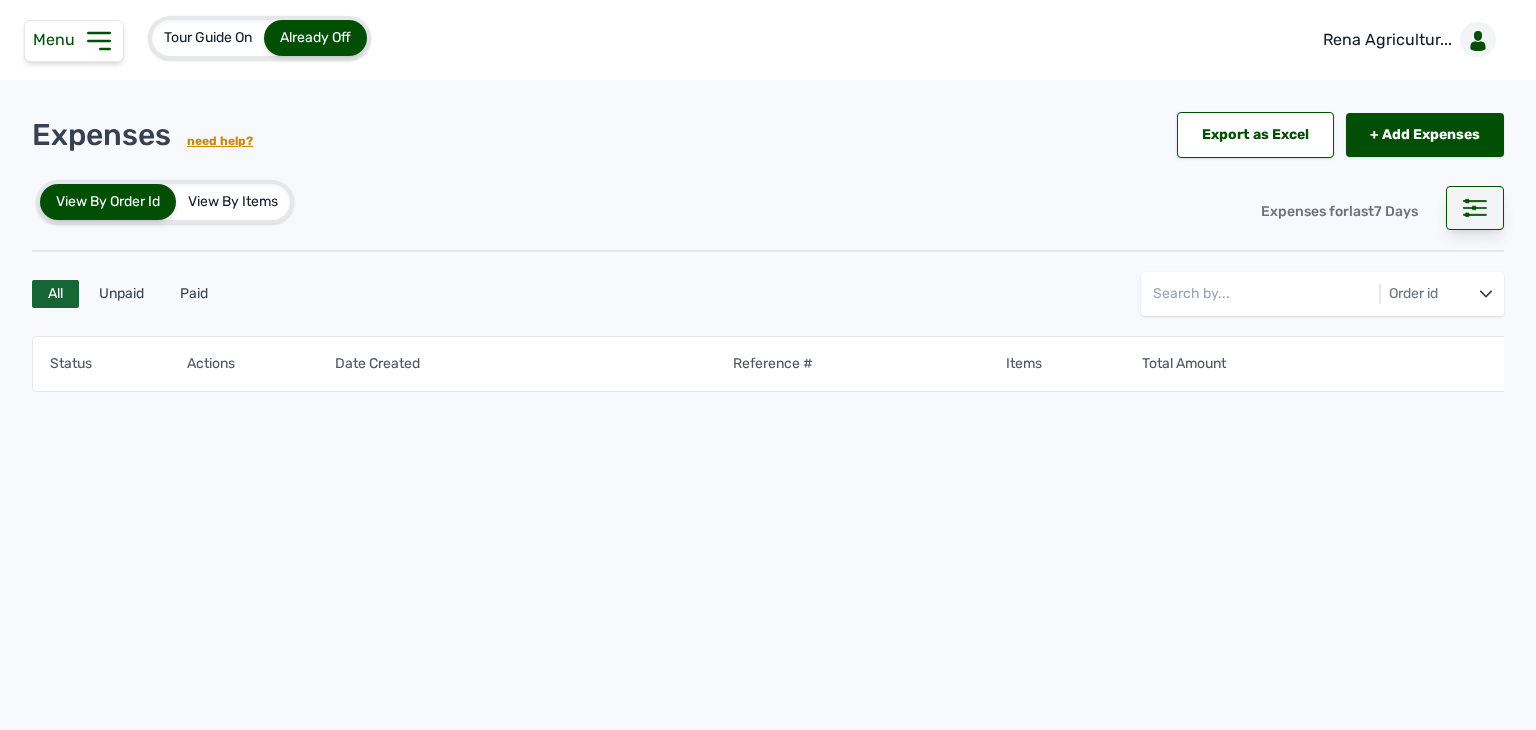 click 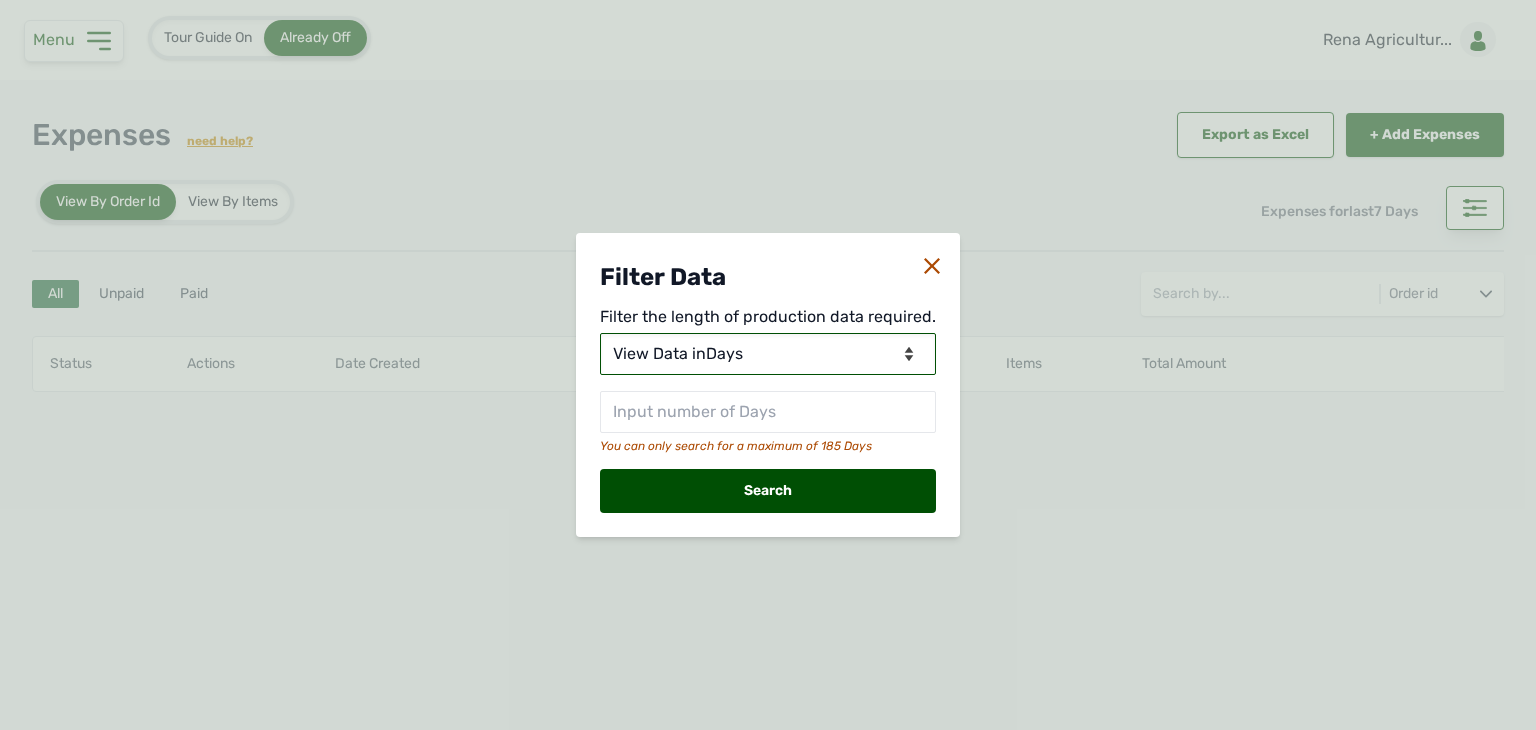 click on "View Data for  Today View Data in  Days View Data in  Months View Data in  Between Dates" at bounding box center (768, 354) 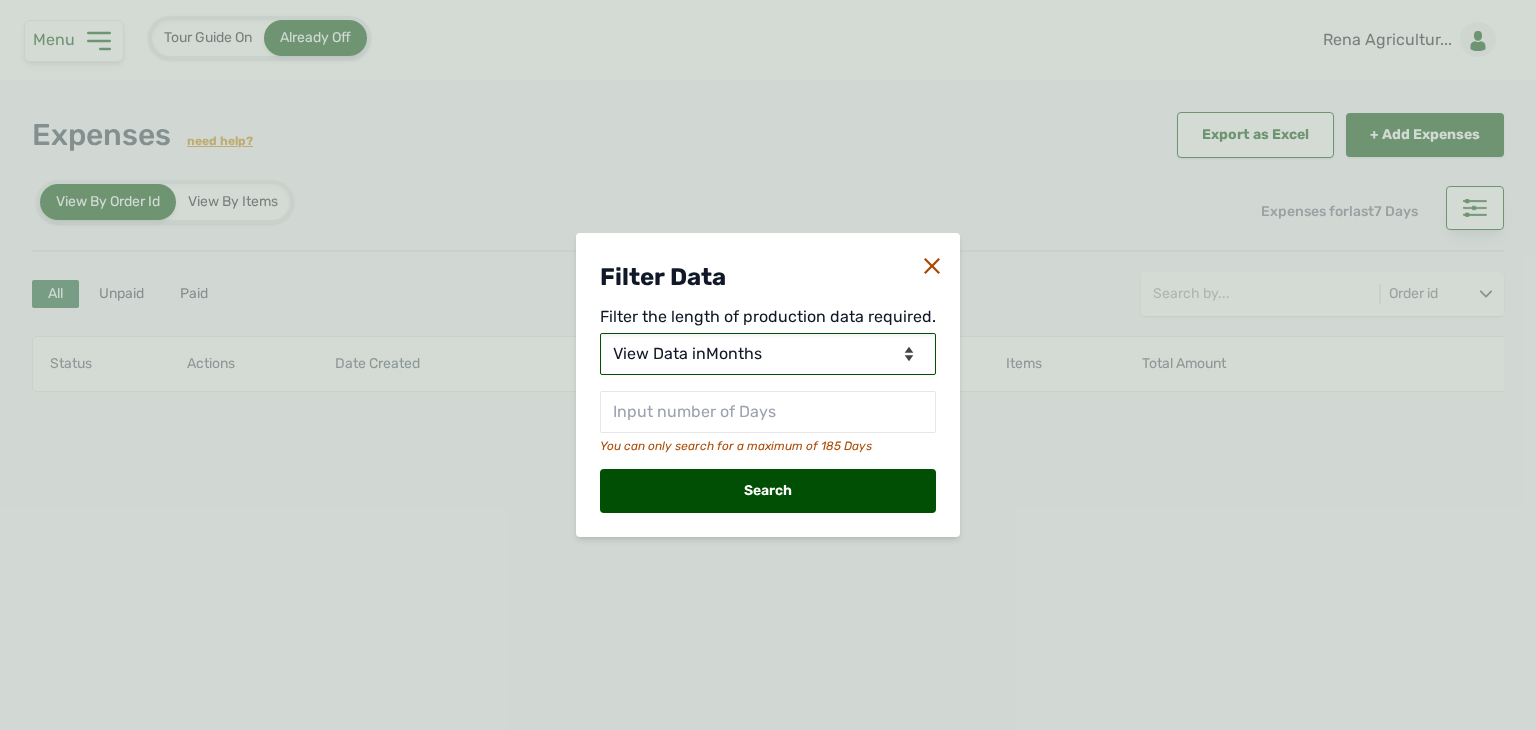 click on "View Data for  Today View Data in  Days View Data in  Months View Data in  Between Dates" at bounding box center [768, 354] 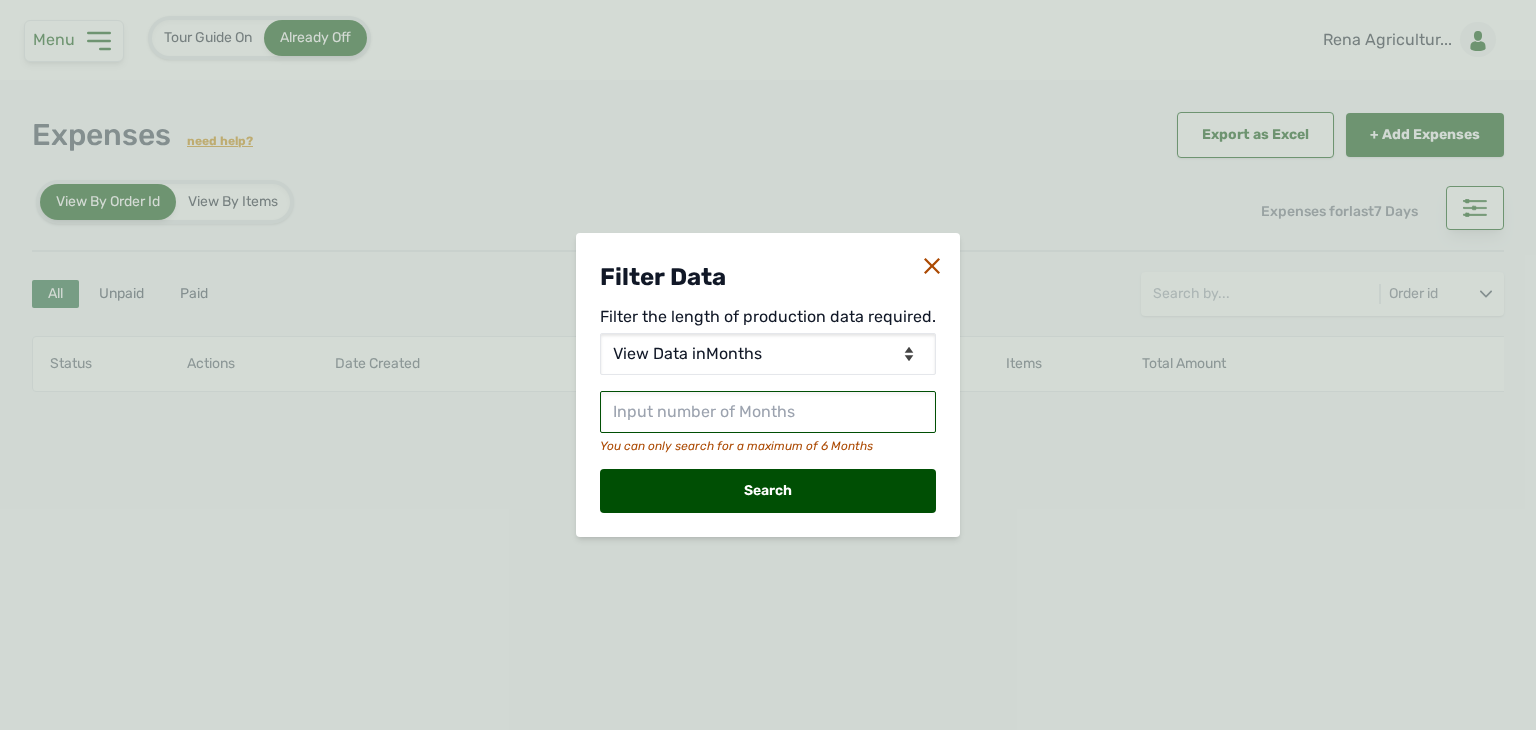 click at bounding box center [768, 412] 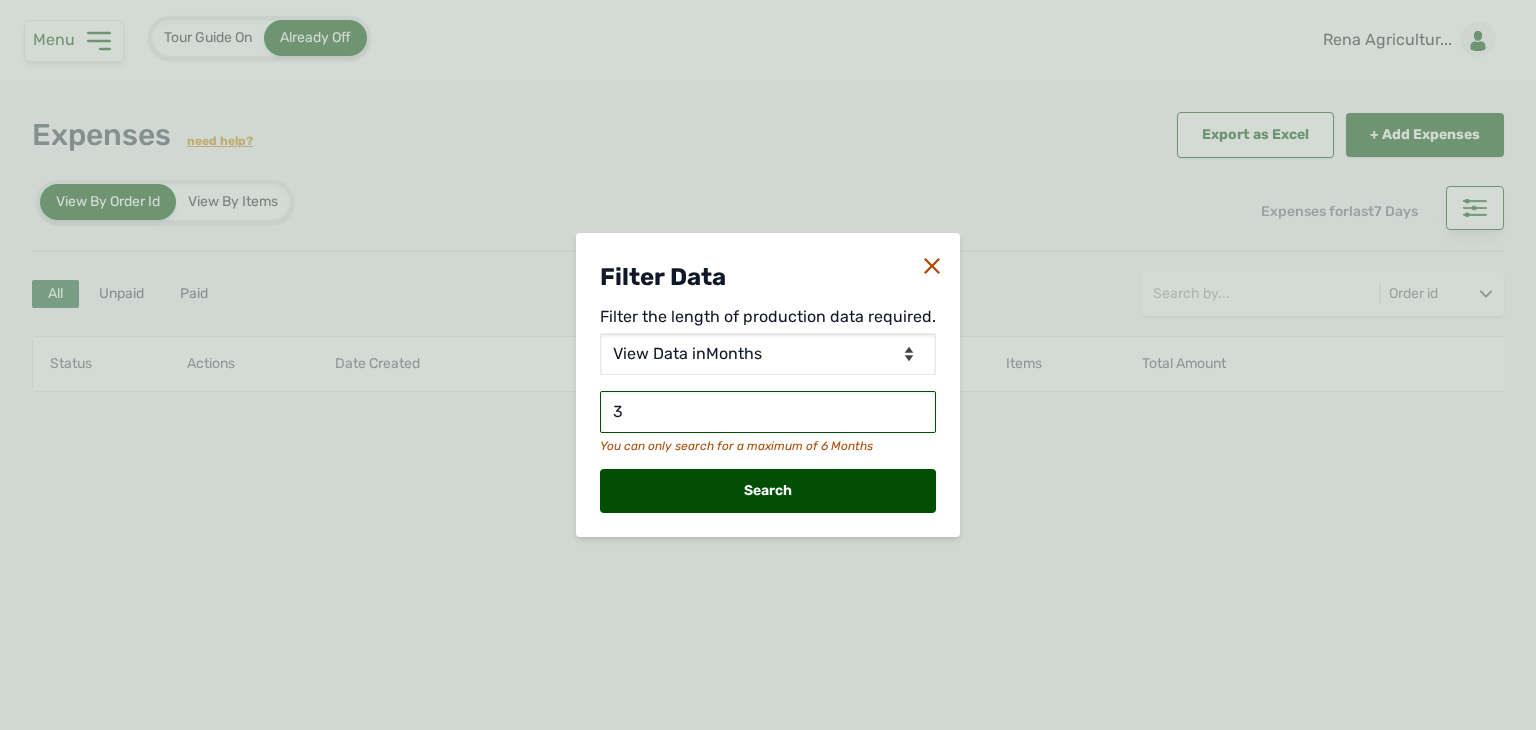 type on "3" 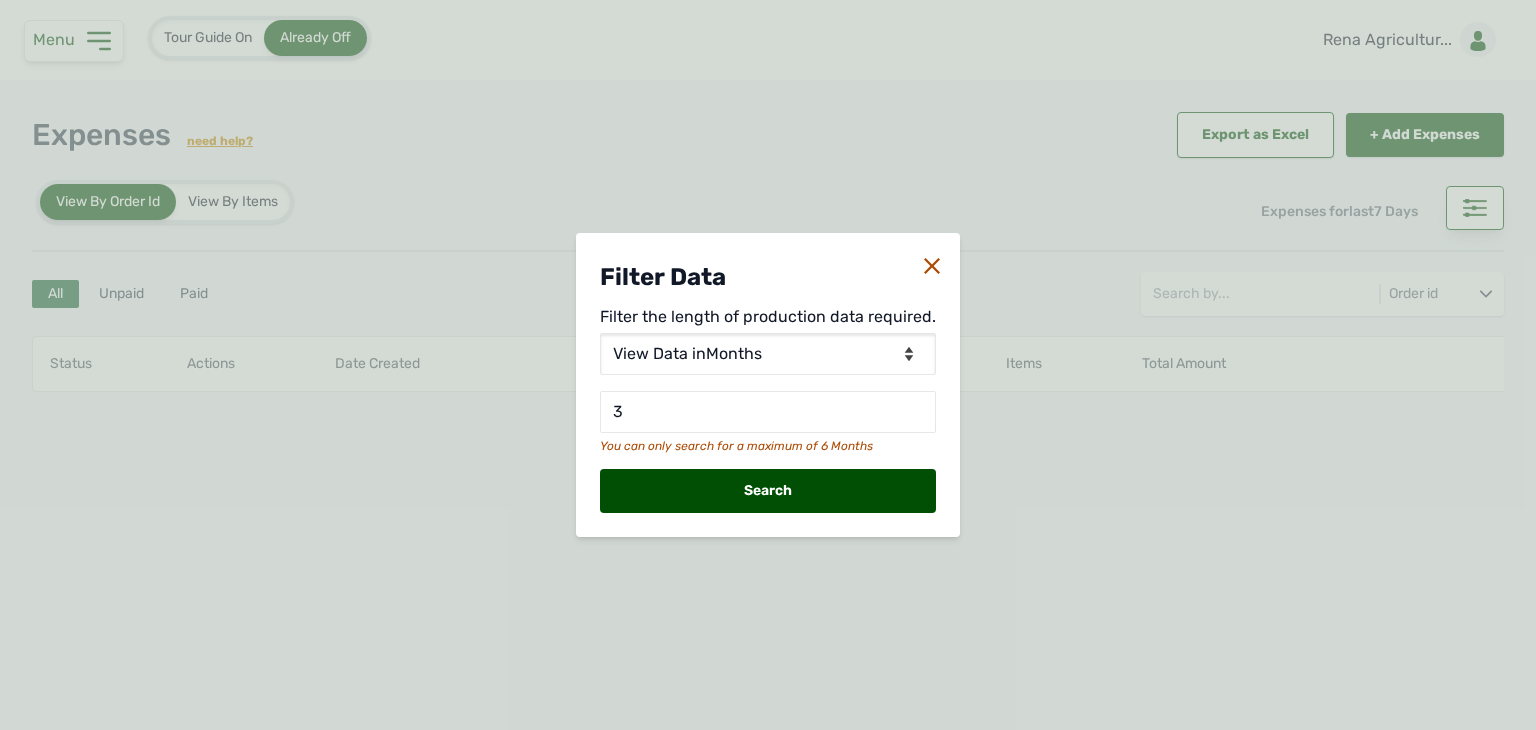 click on "Search" at bounding box center (768, 491) 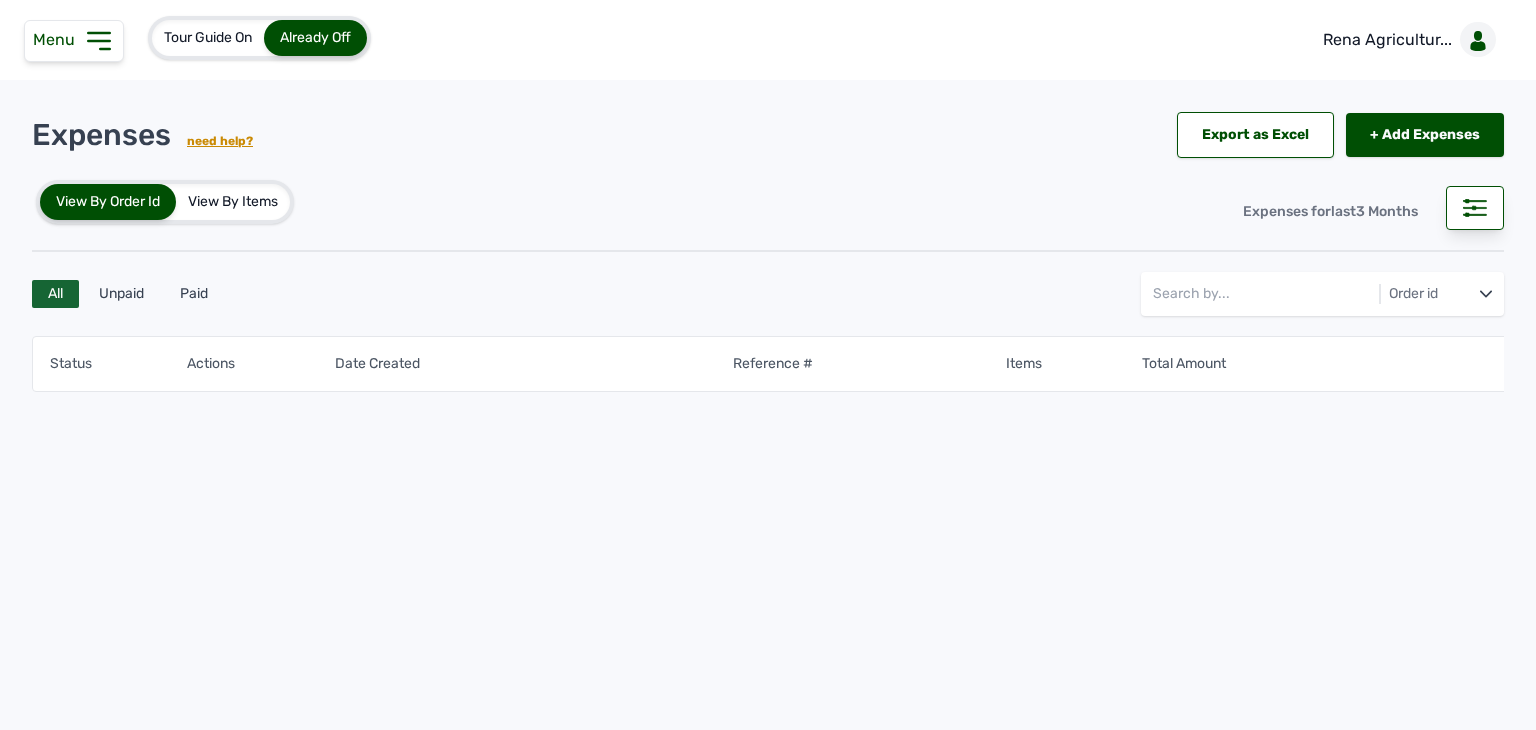 click 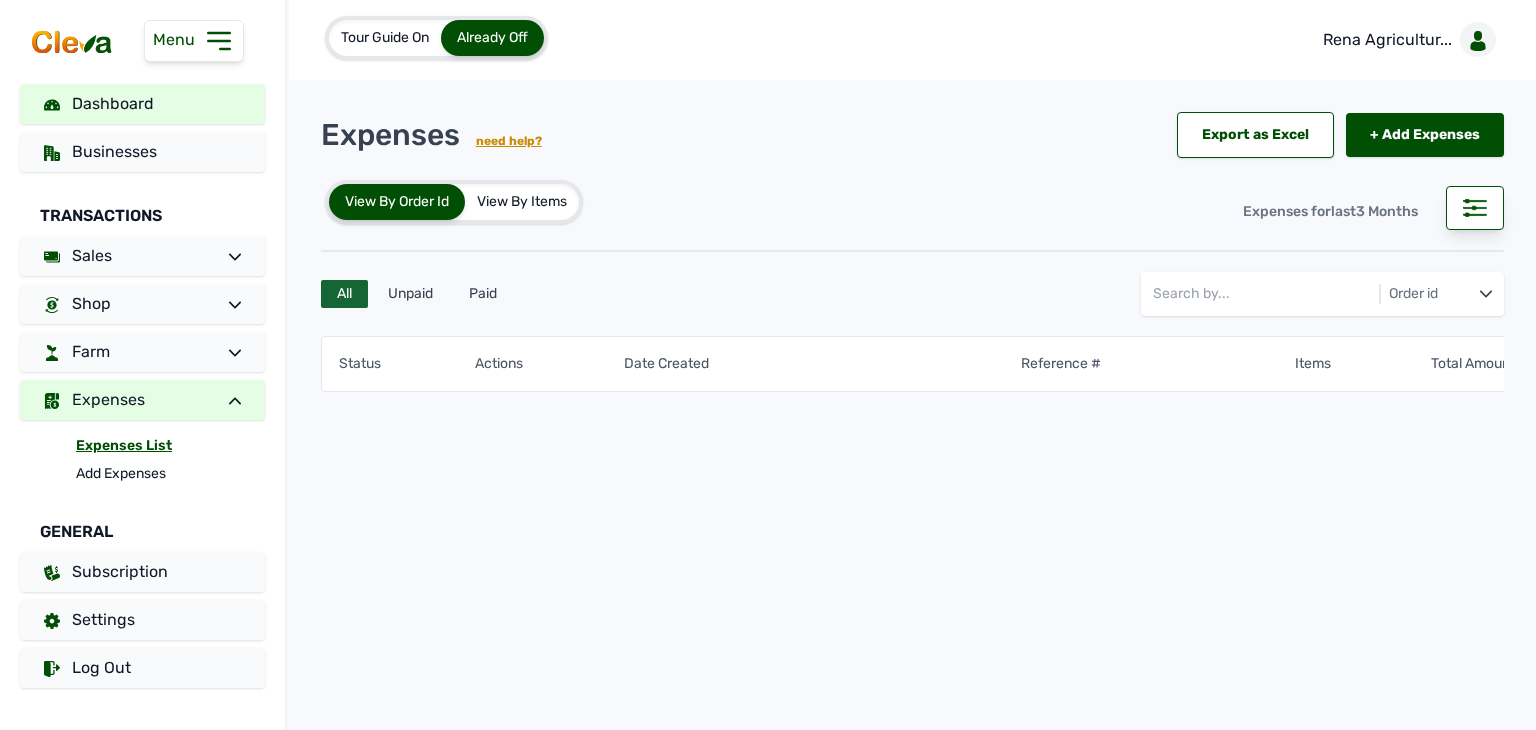 click on "Dashboard" at bounding box center (142, 104) 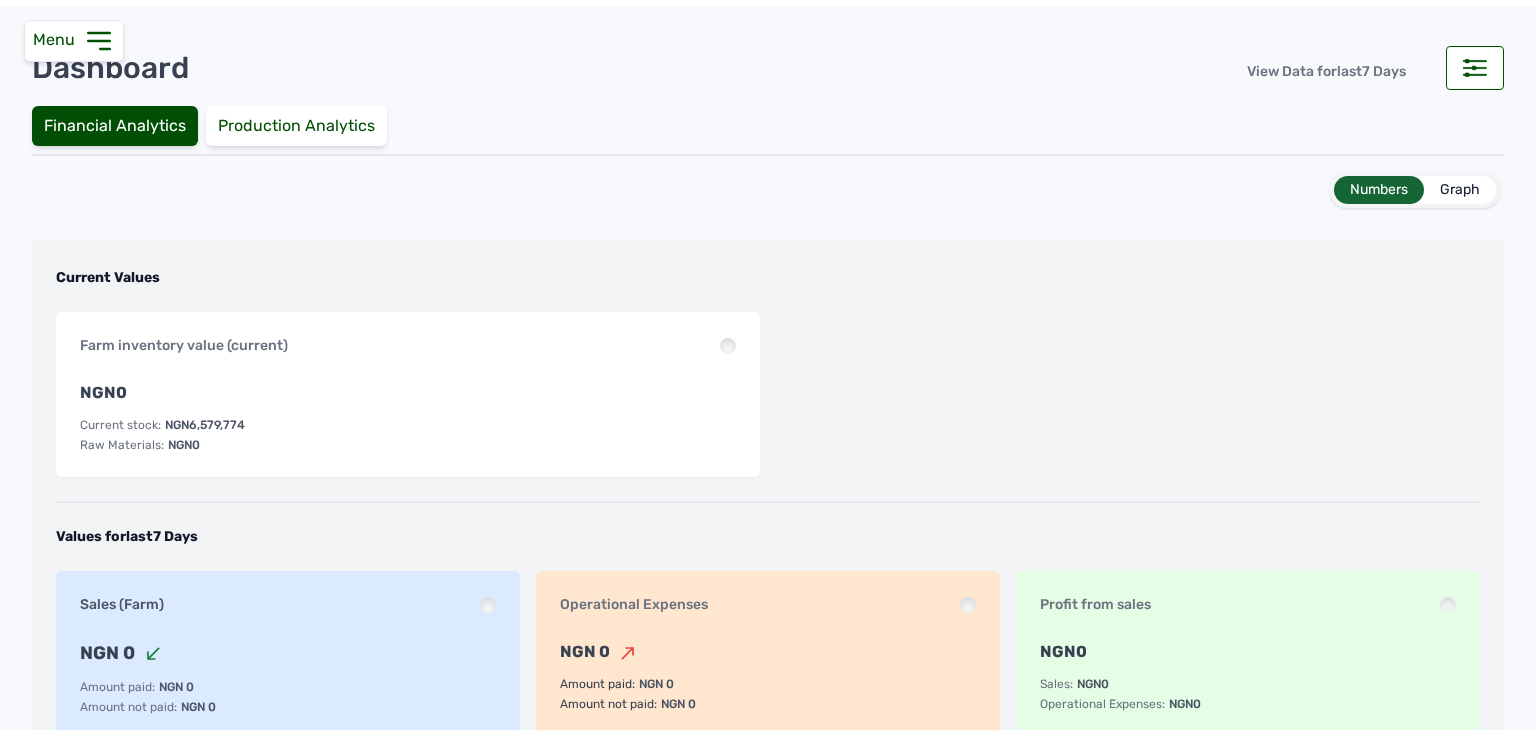 scroll, scrollTop: 0, scrollLeft: 0, axis: both 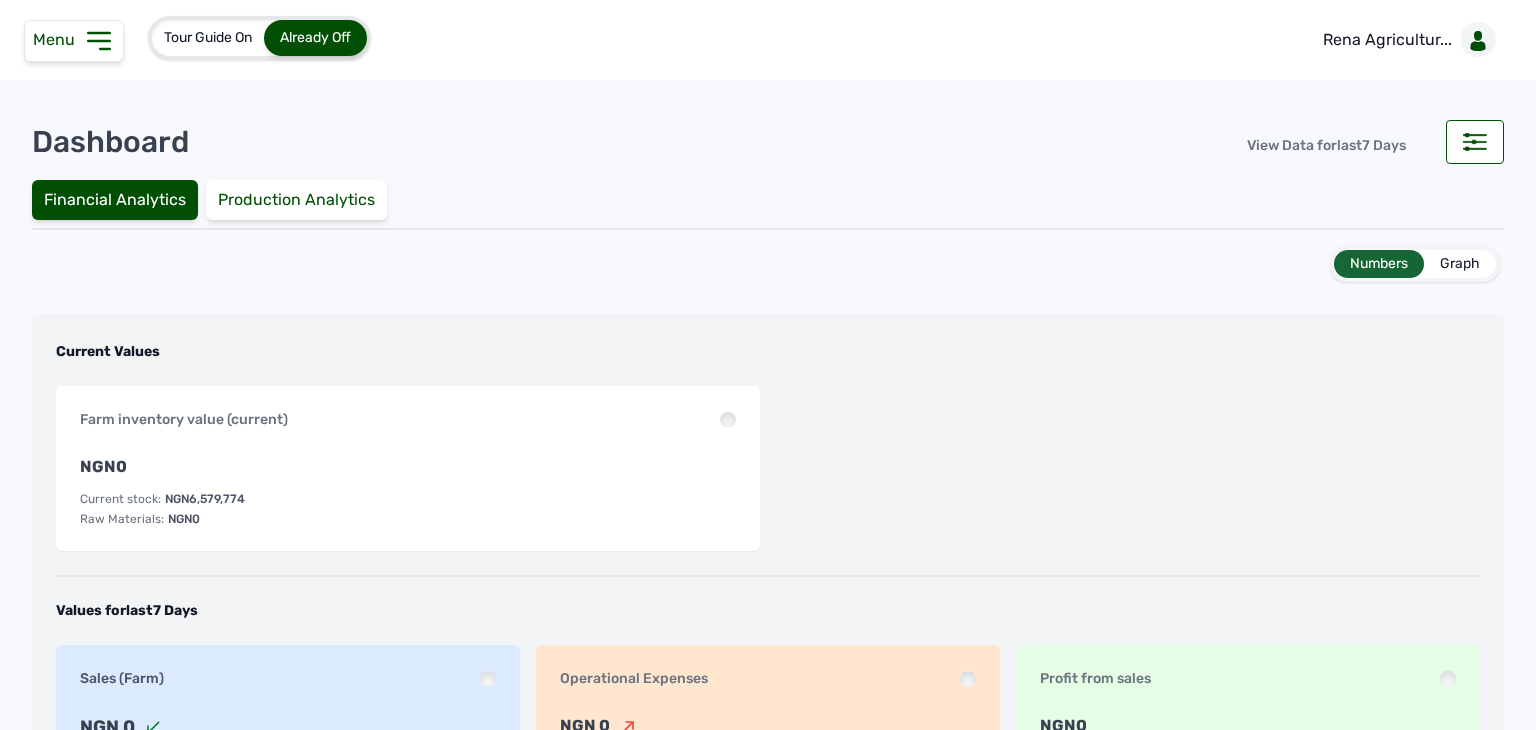 drag, startPoint x: 44, startPoint y: 37, endPoint x: 68, endPoint y: 67, distance: 38.418747 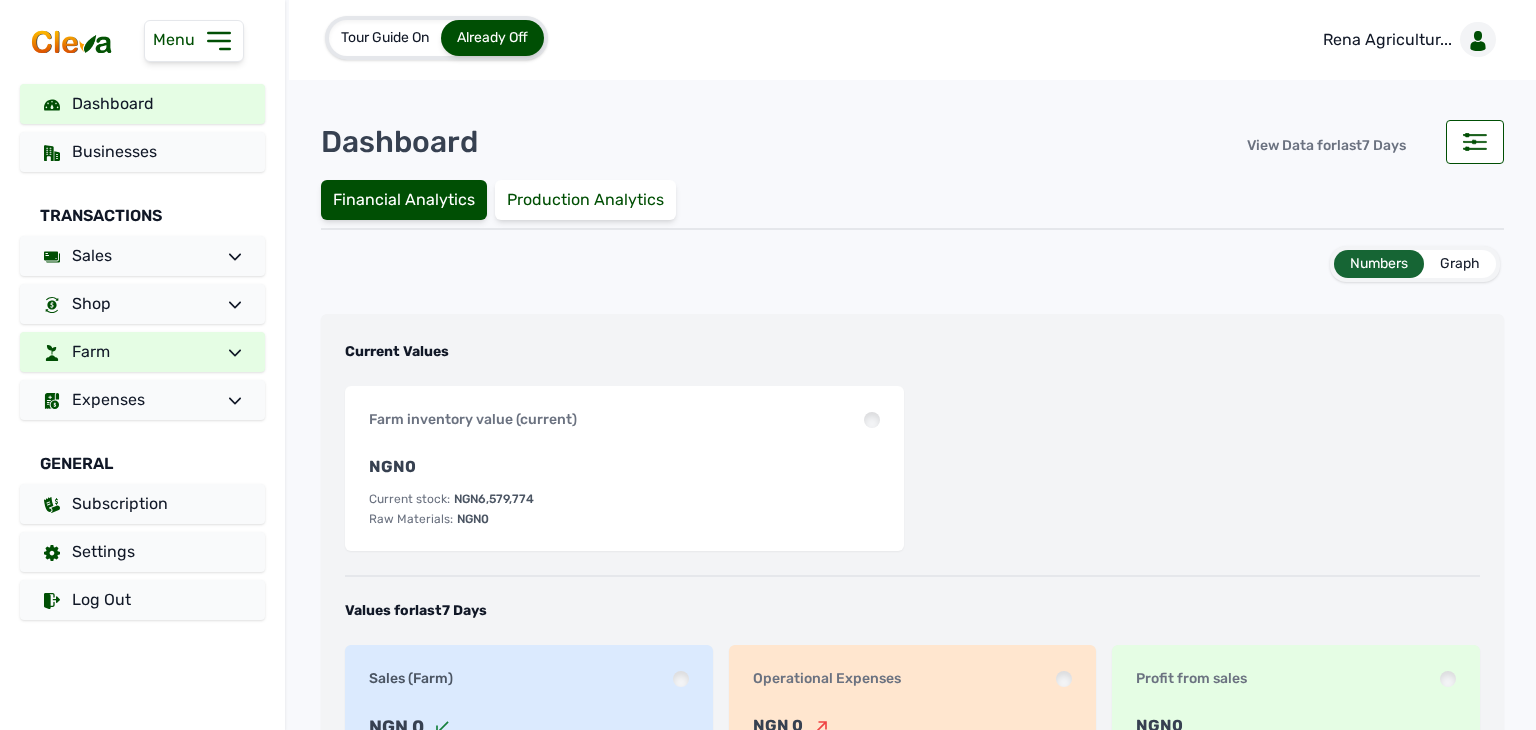click on "Farm" at bounding box center [142, 352] 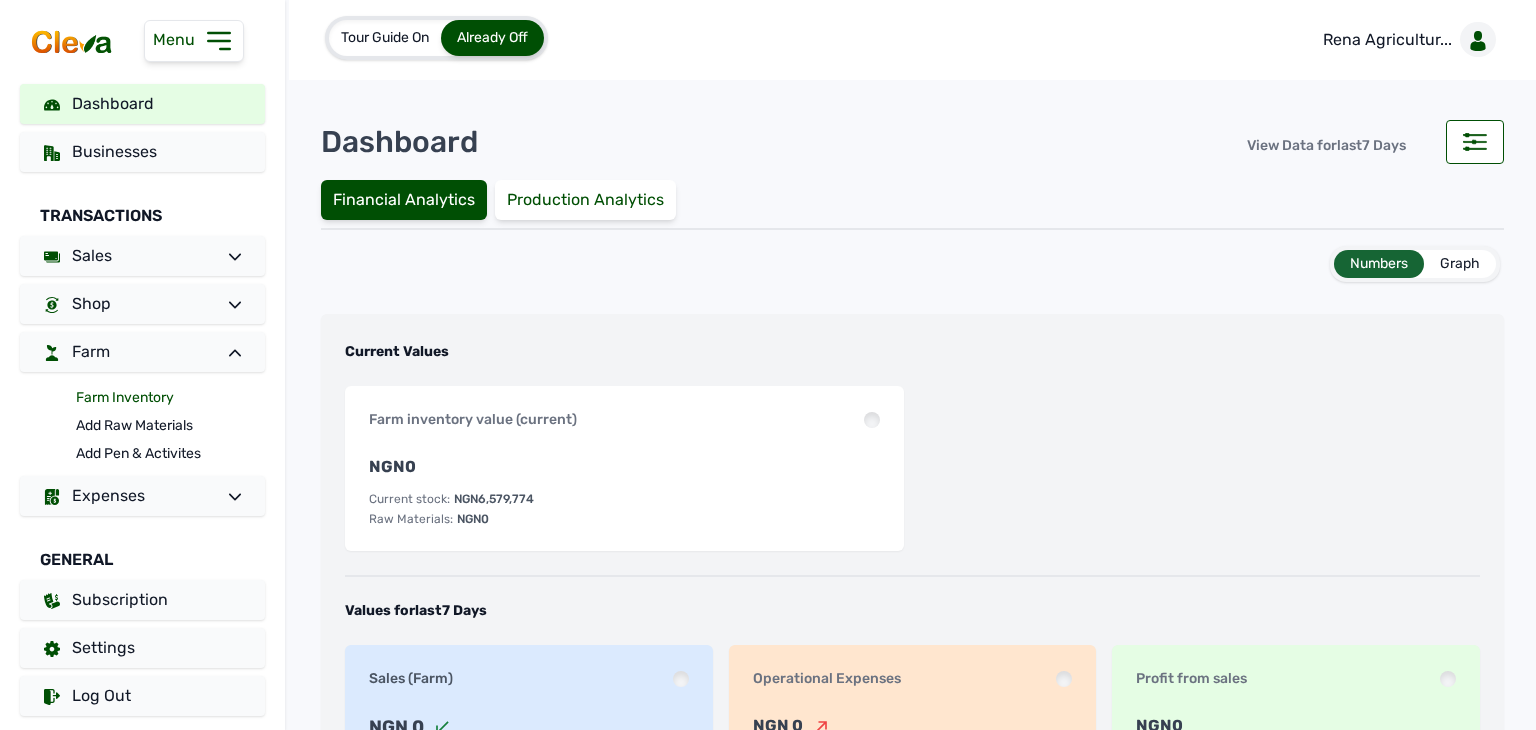 click on "Farm Inventory" at bounding box center [170, 398] 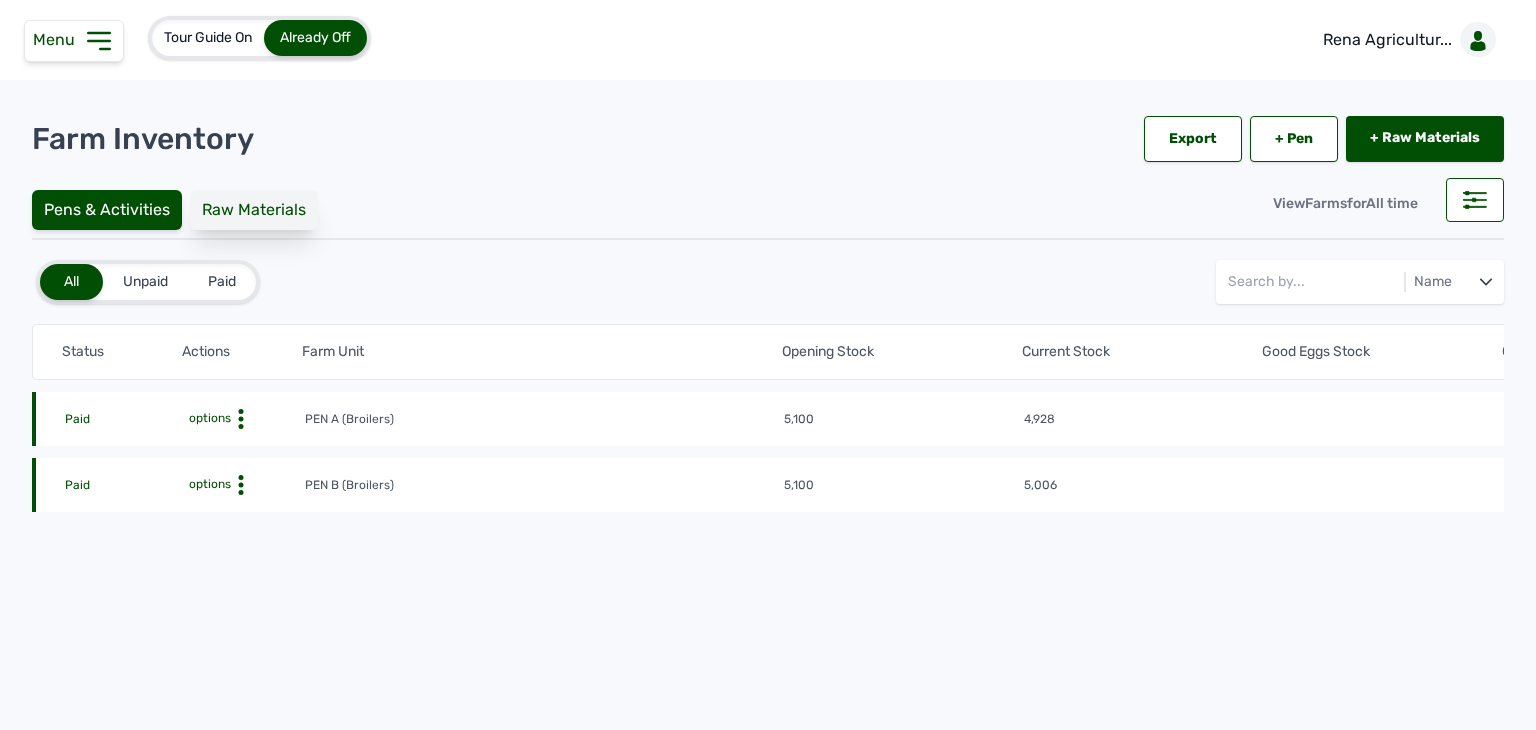 click on "Raw Materials" at bounding box center [254, 210] 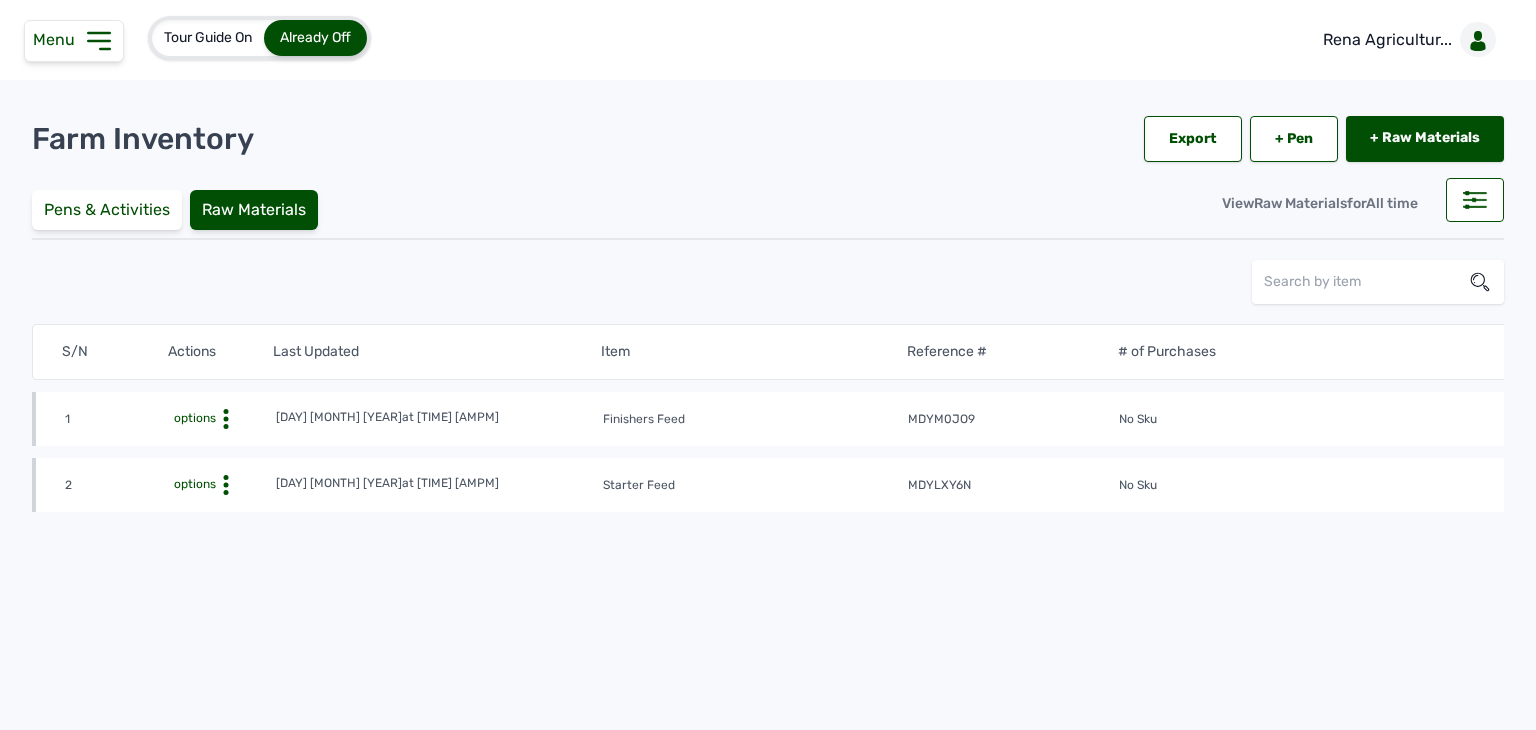 click 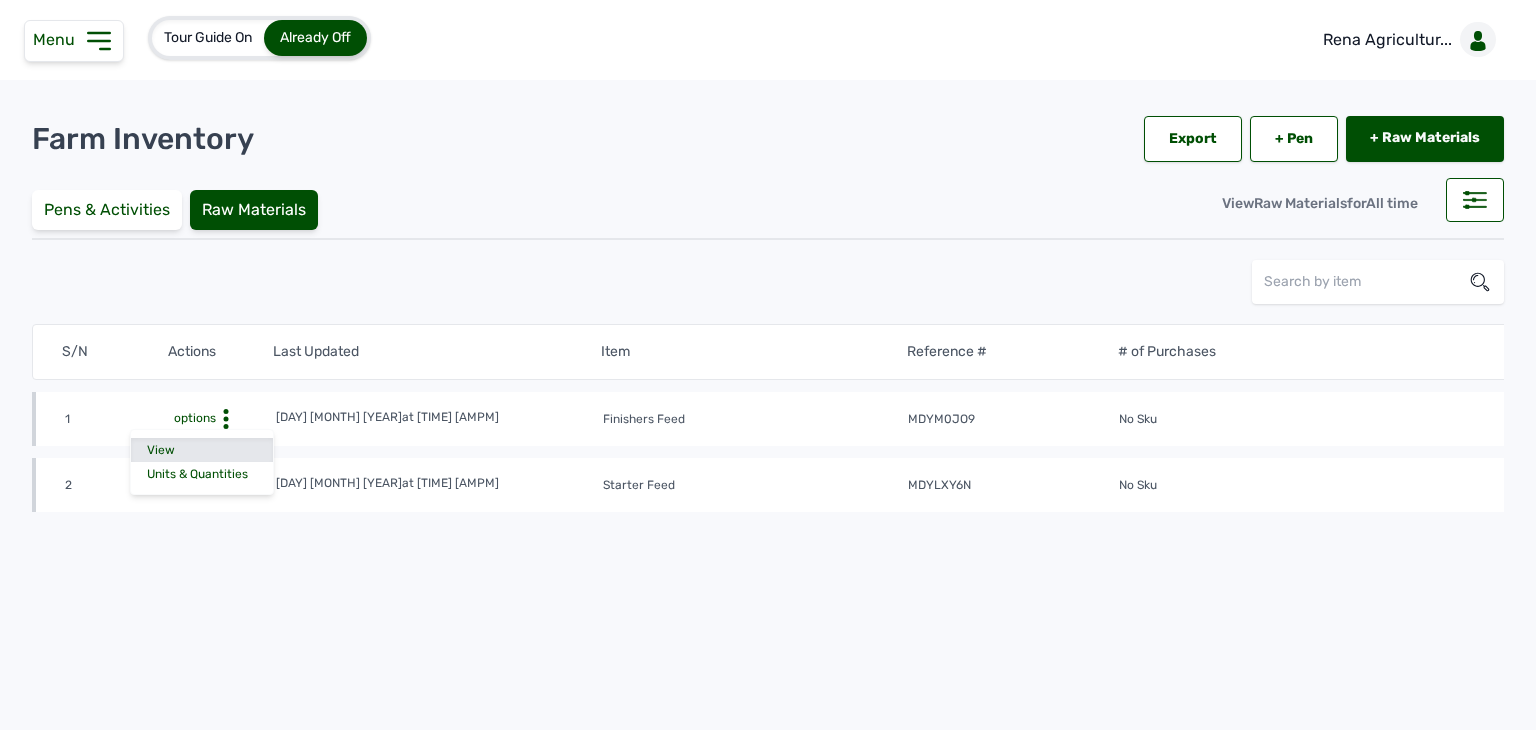 click on "View" at bounding box center [202, 450] 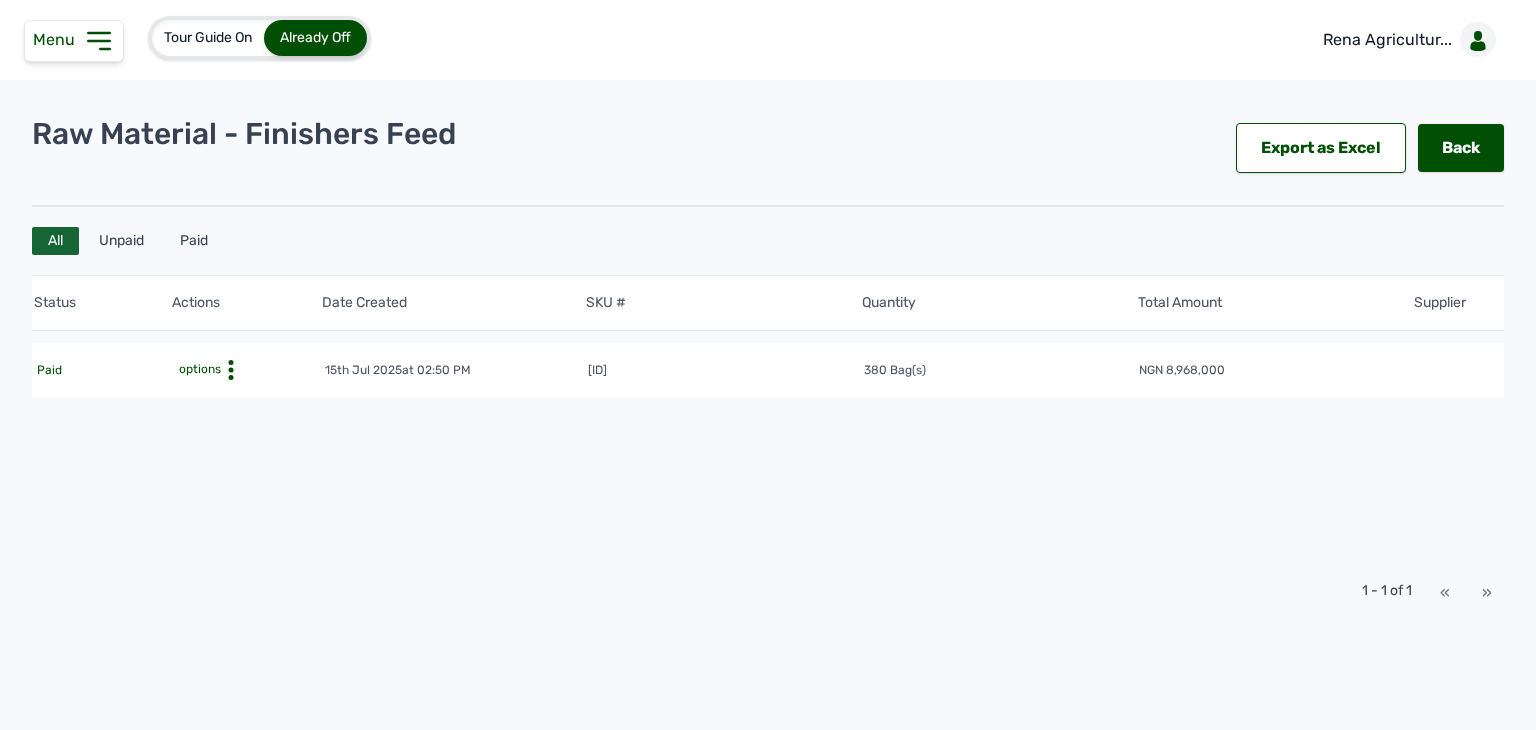 scroll, scrollTop: 0, scrollLeft: 0, axis: both 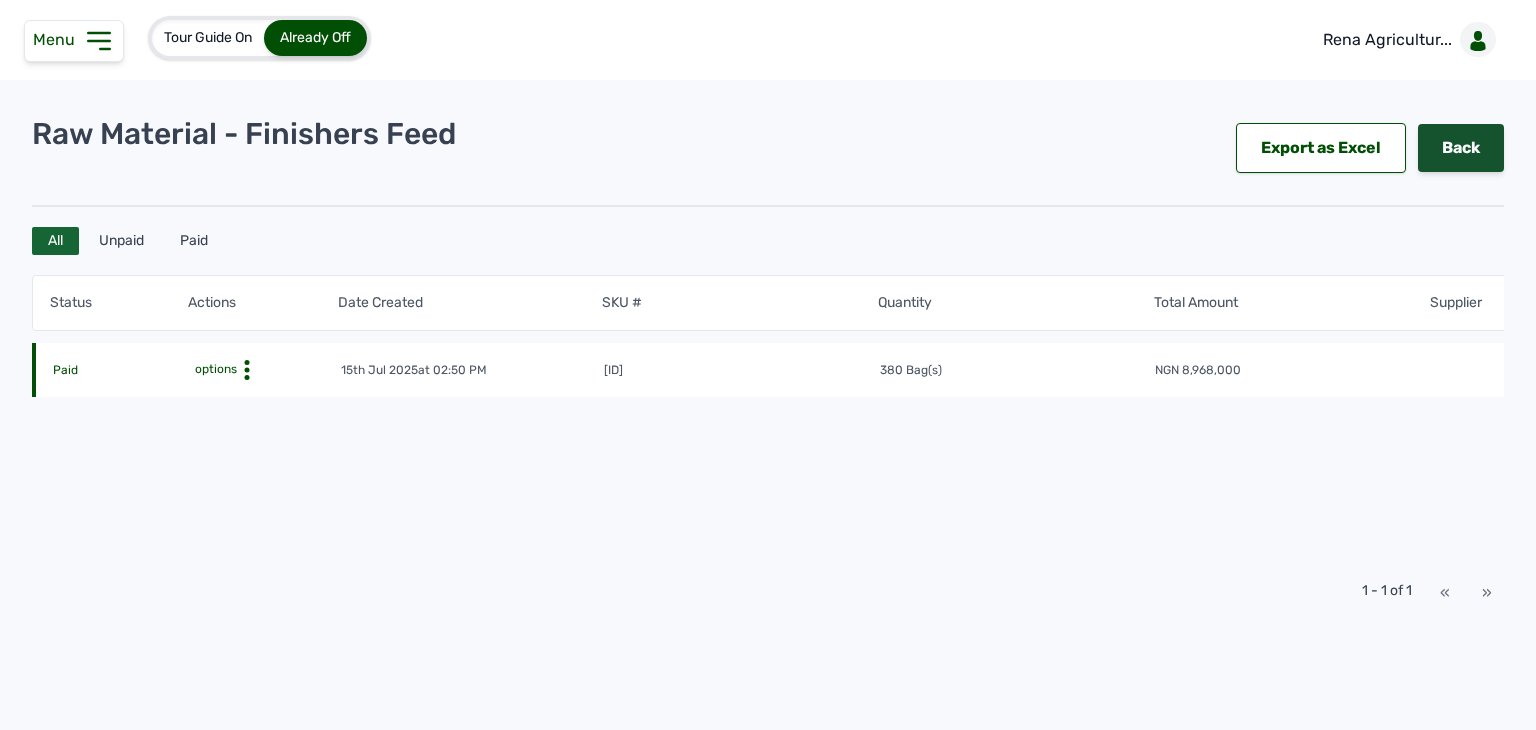 click on "Back" at bounding box center (1461, 148) 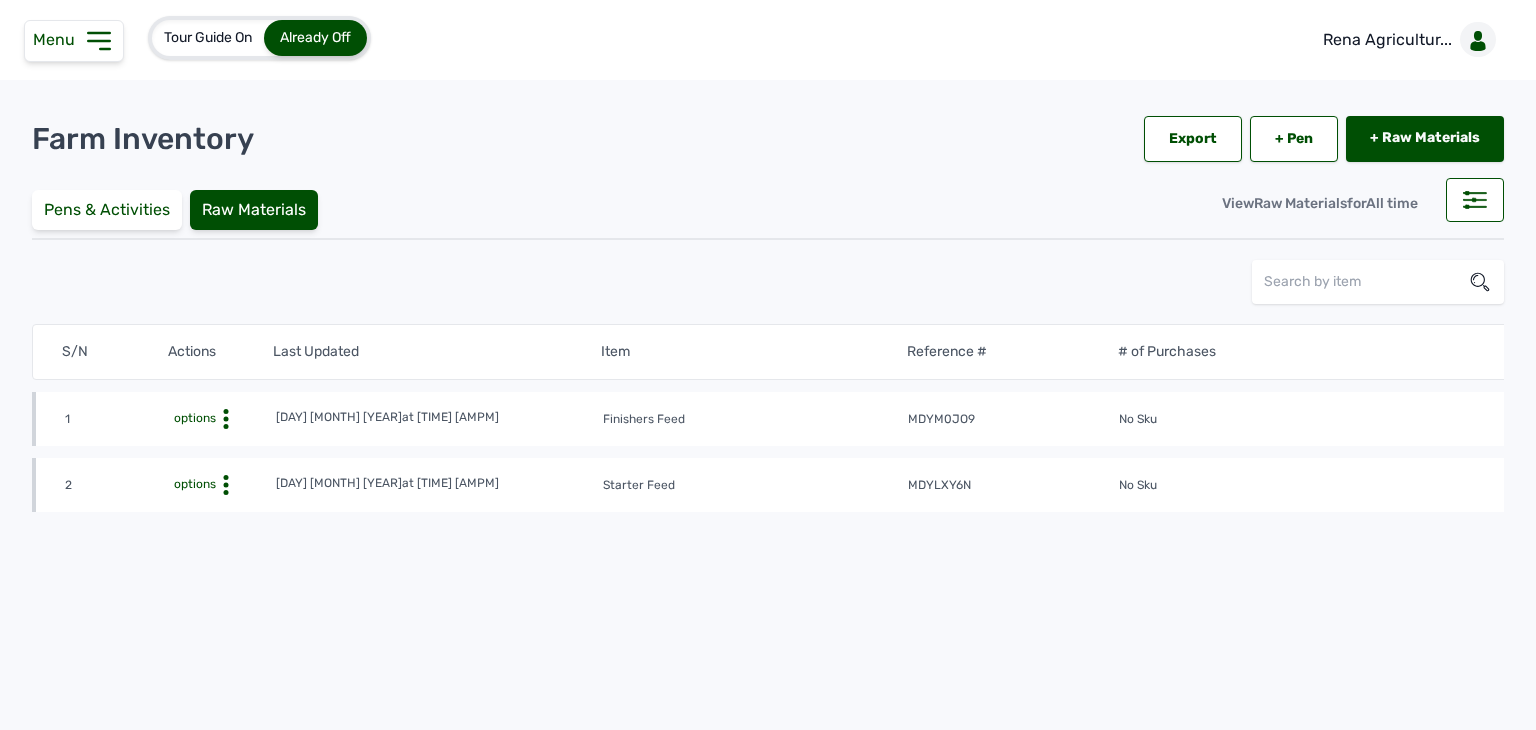 click 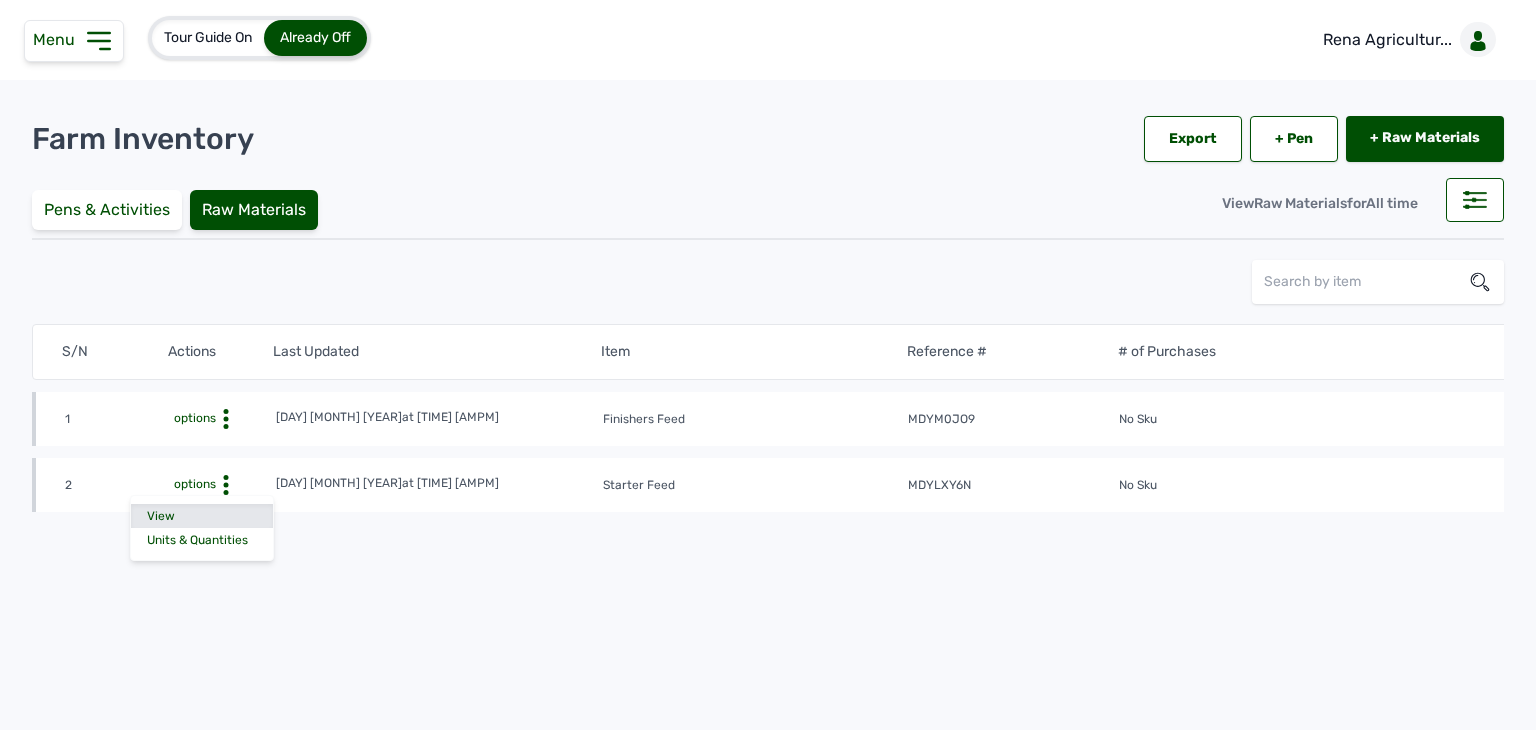 click on "View" at bounding box center (202, 516) 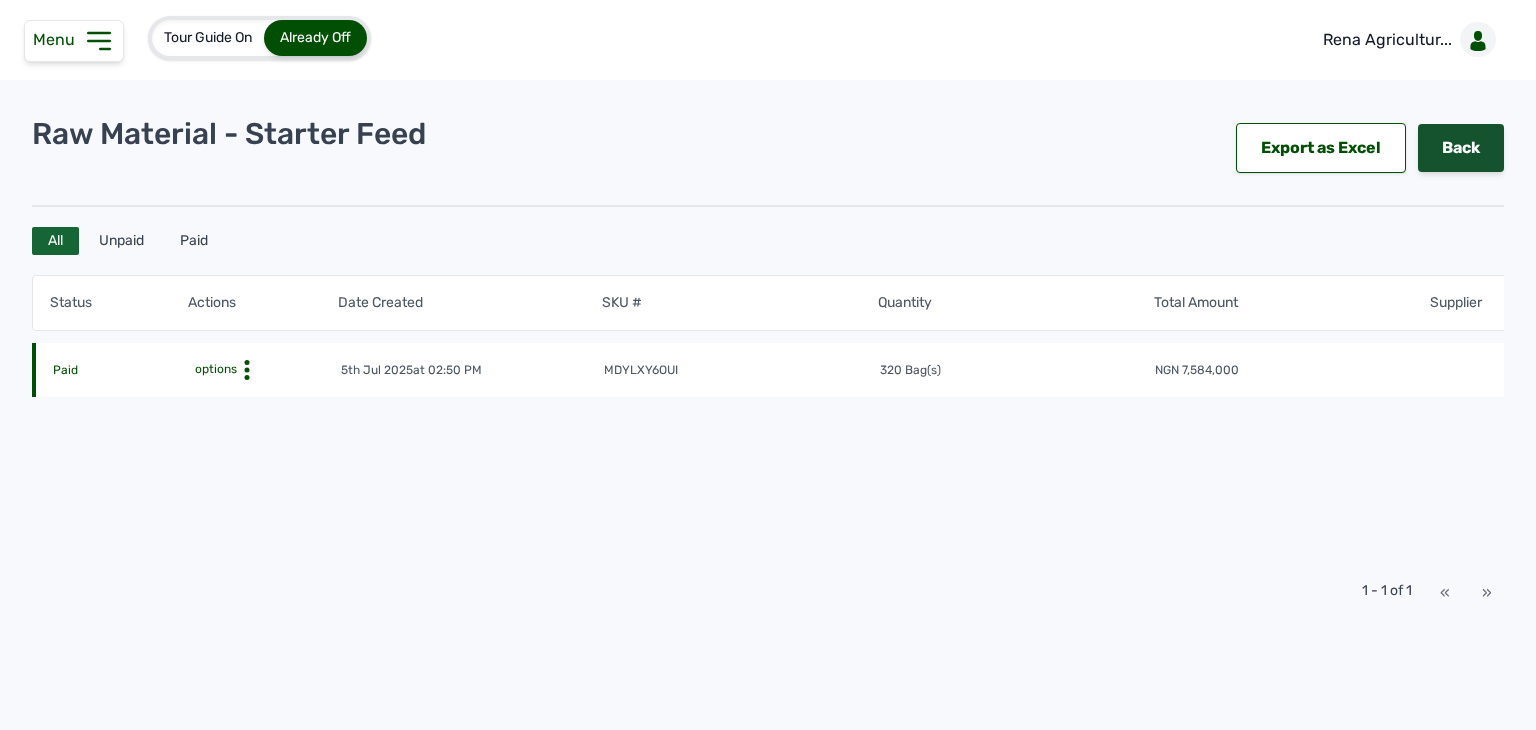 click on "Back" at bounding box center [1461, 148] 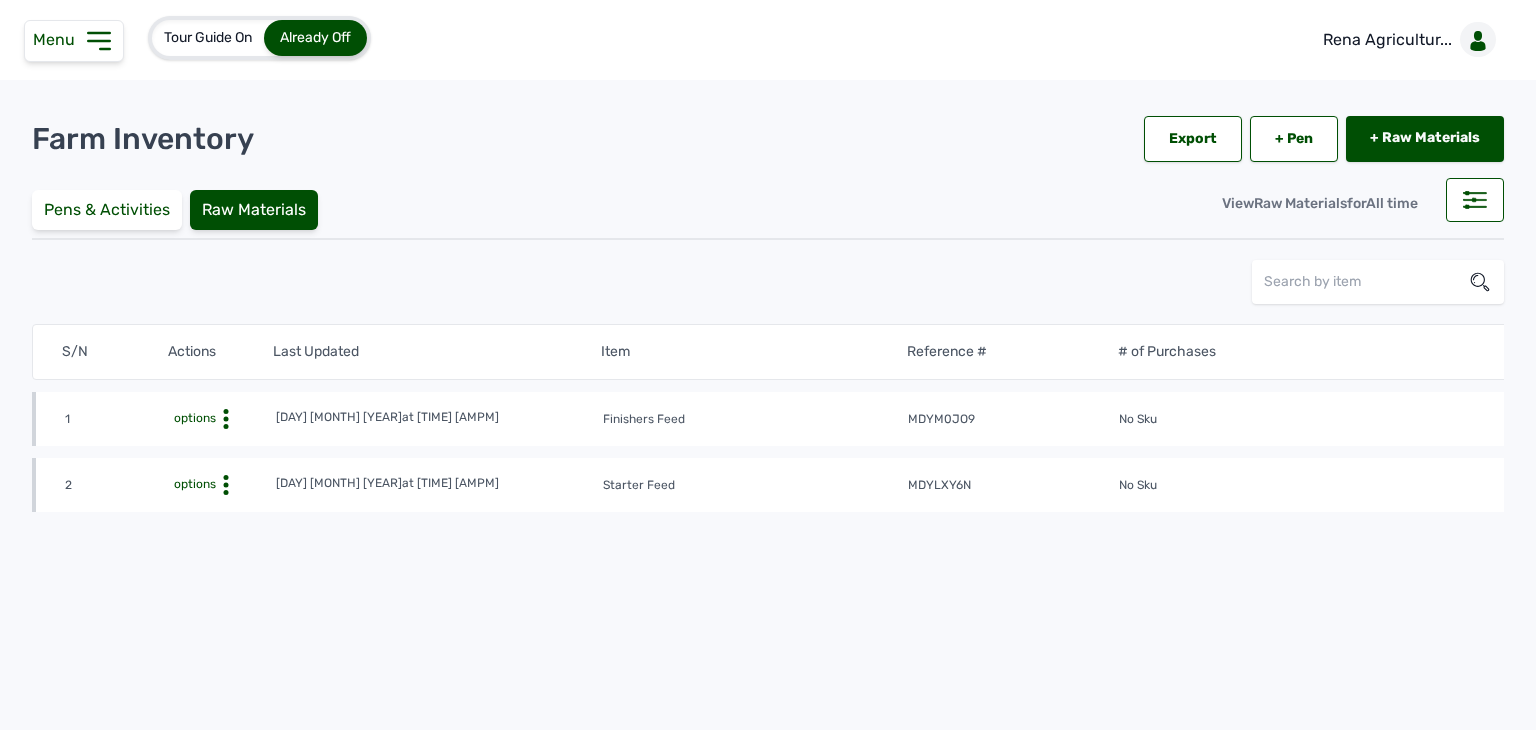 drag, startPoint x: 58, startPoint y: 40, endPoint x: 52, endPoint y: 52, distance: 13.416408 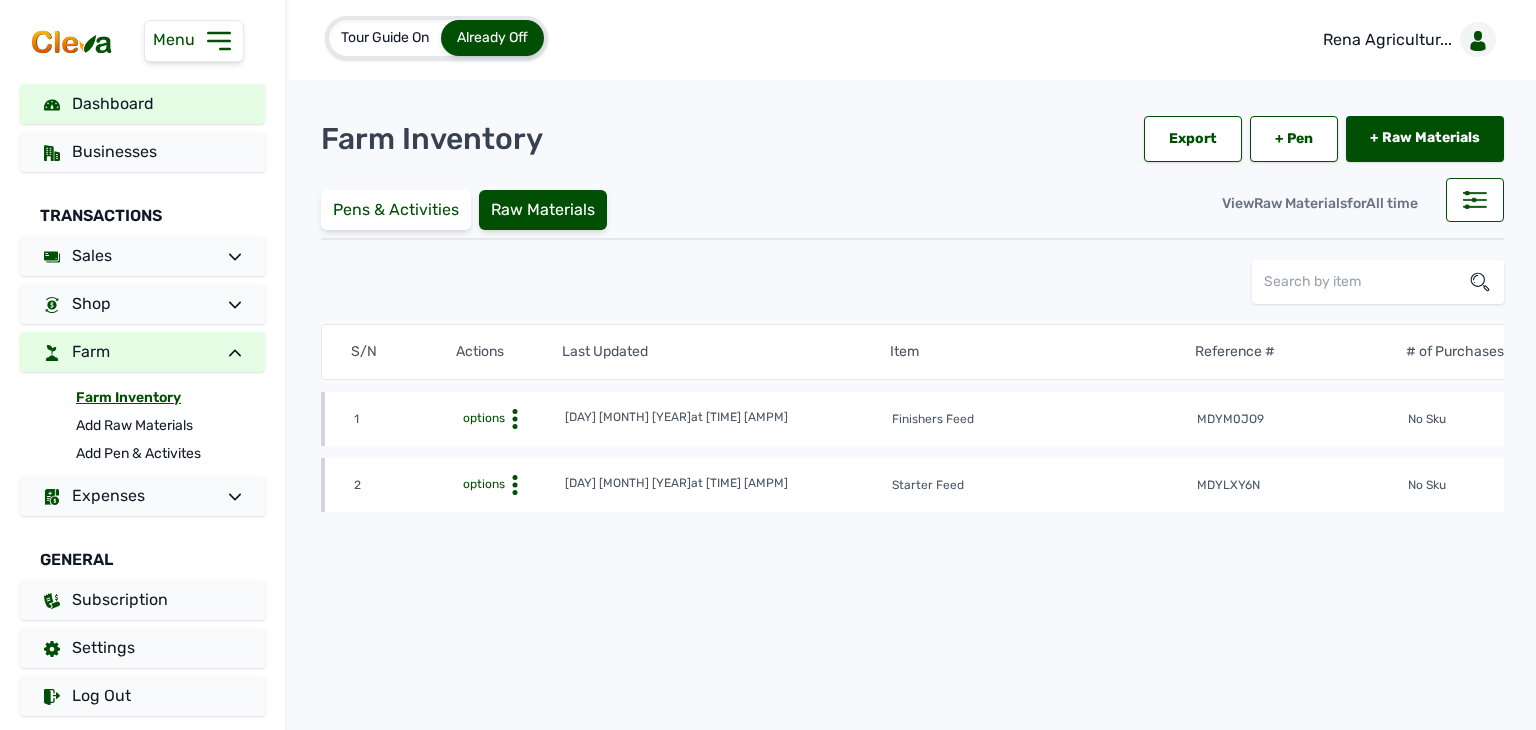 click on "Dashboard" at bounding box center (113, 103) 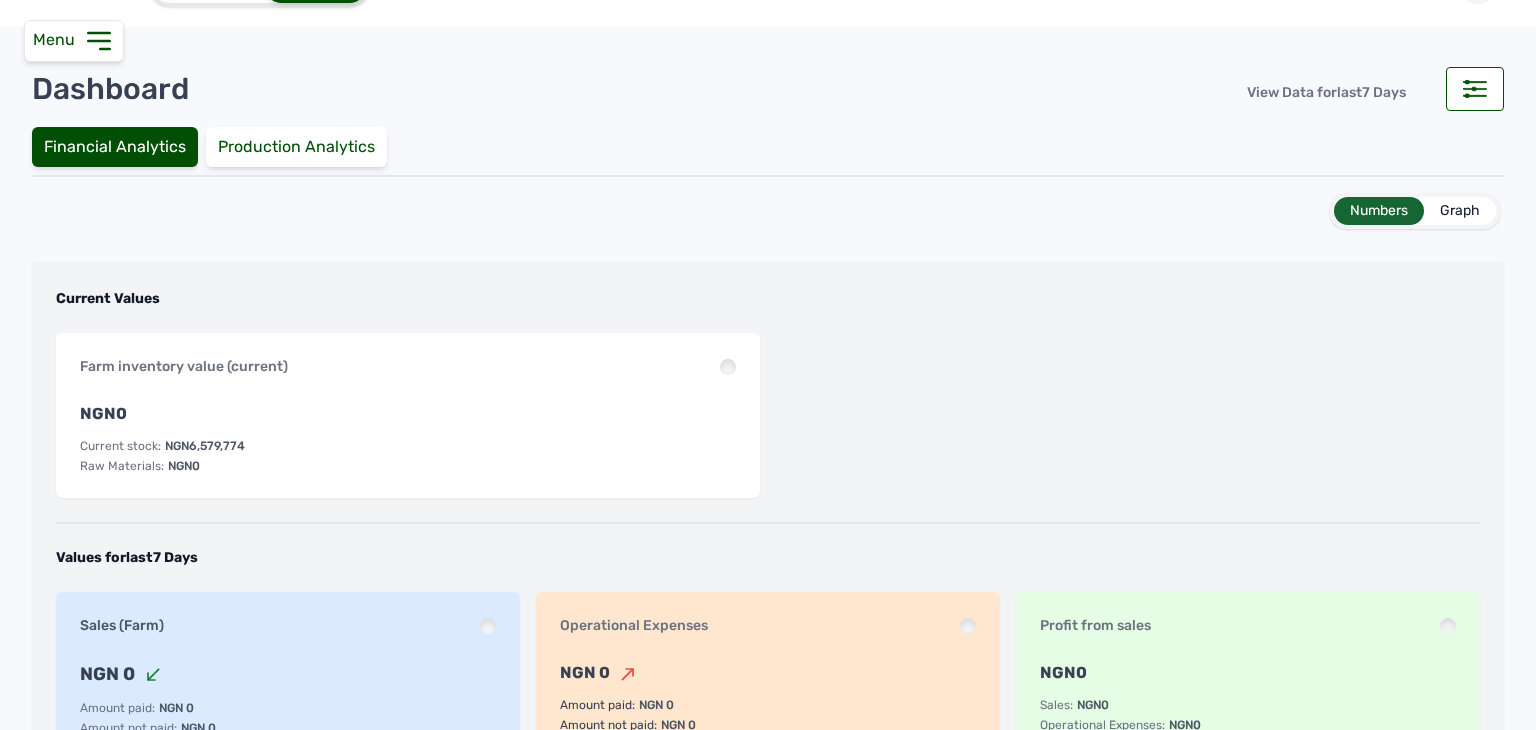 scroll, scrollTop: 0, scrollLeft: 0, axis: both 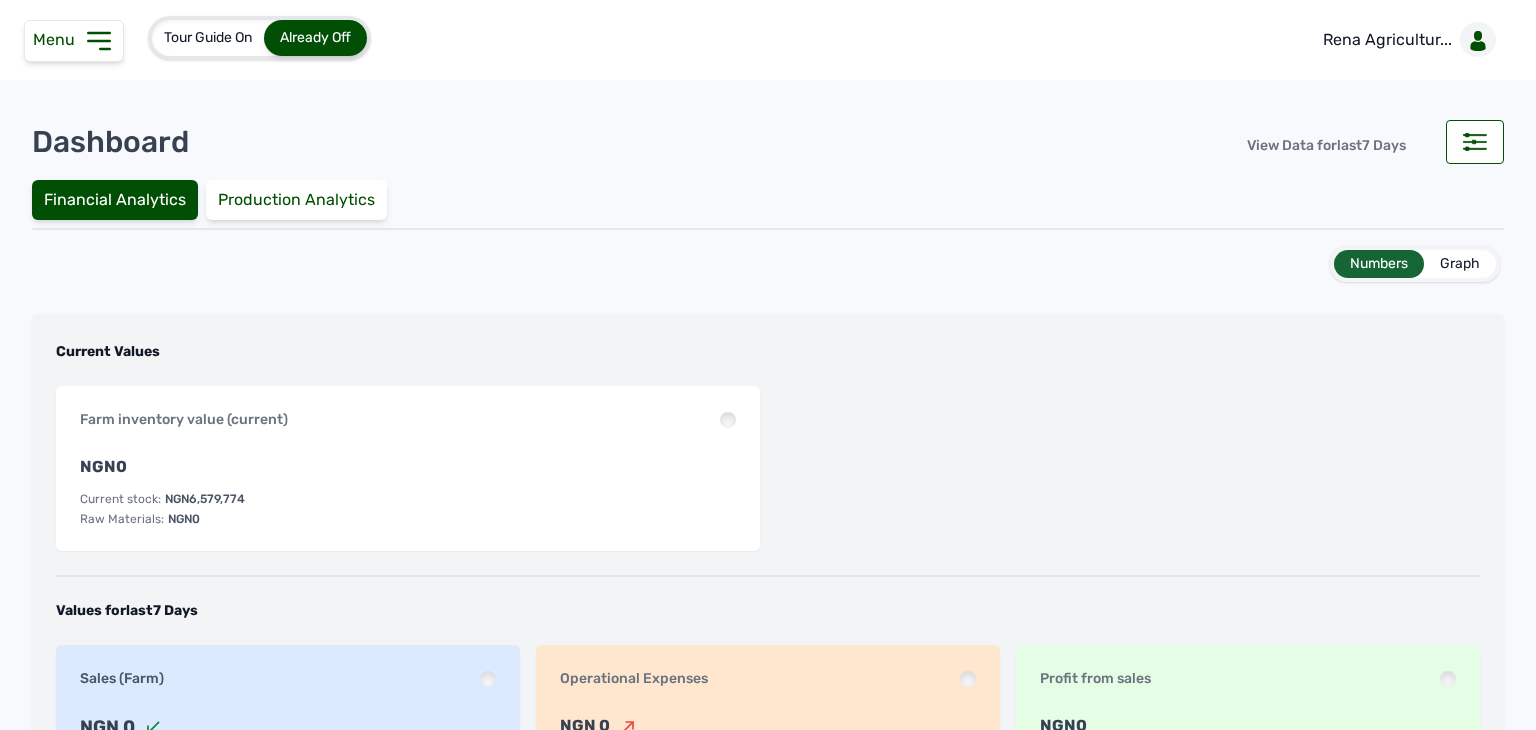 drag, startPoint x: 72, startPoint y: 269, endPoint x: 65, endPoint y: 277, distance: 10.630146 